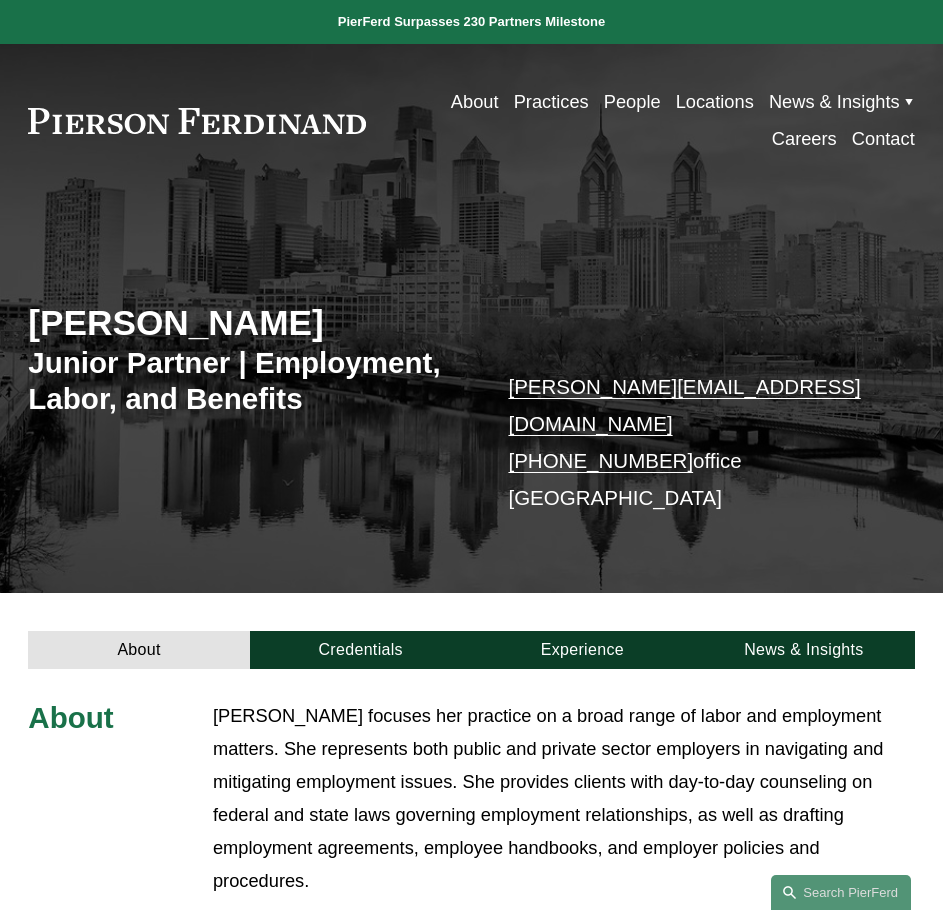 scroll, scrollTop: 400, scrollLeft: 0, axis: vertical 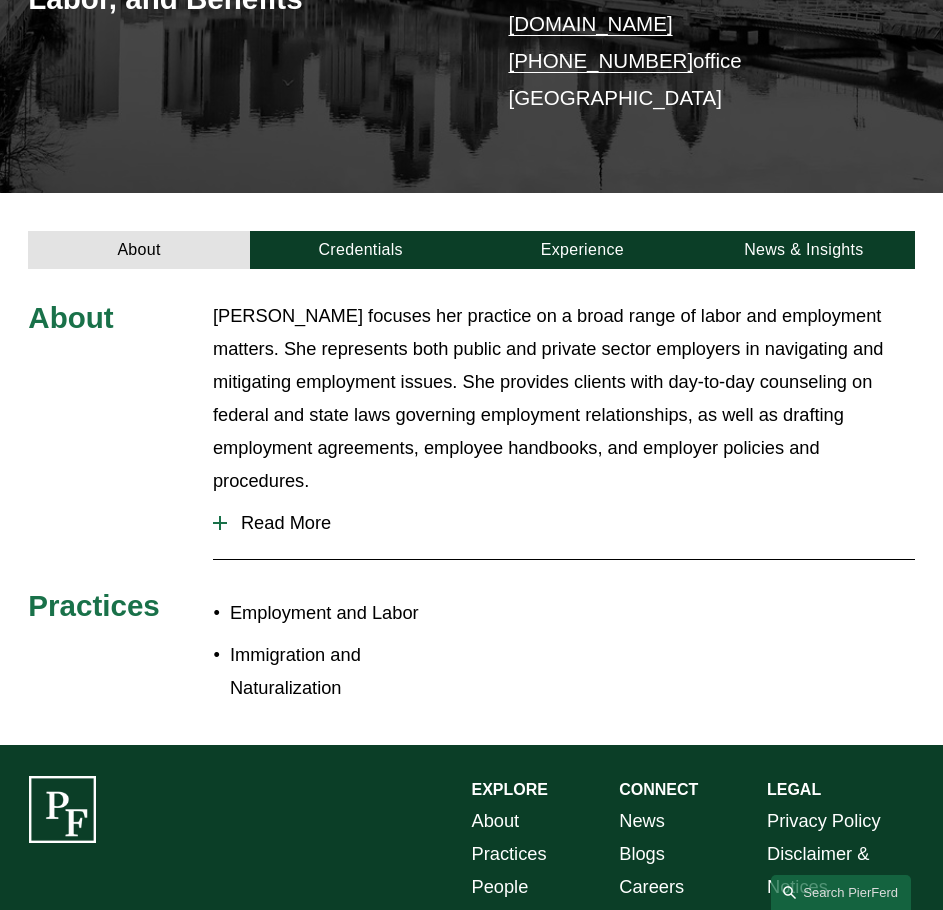 click on "Read More" at bounding box center (571, 523) 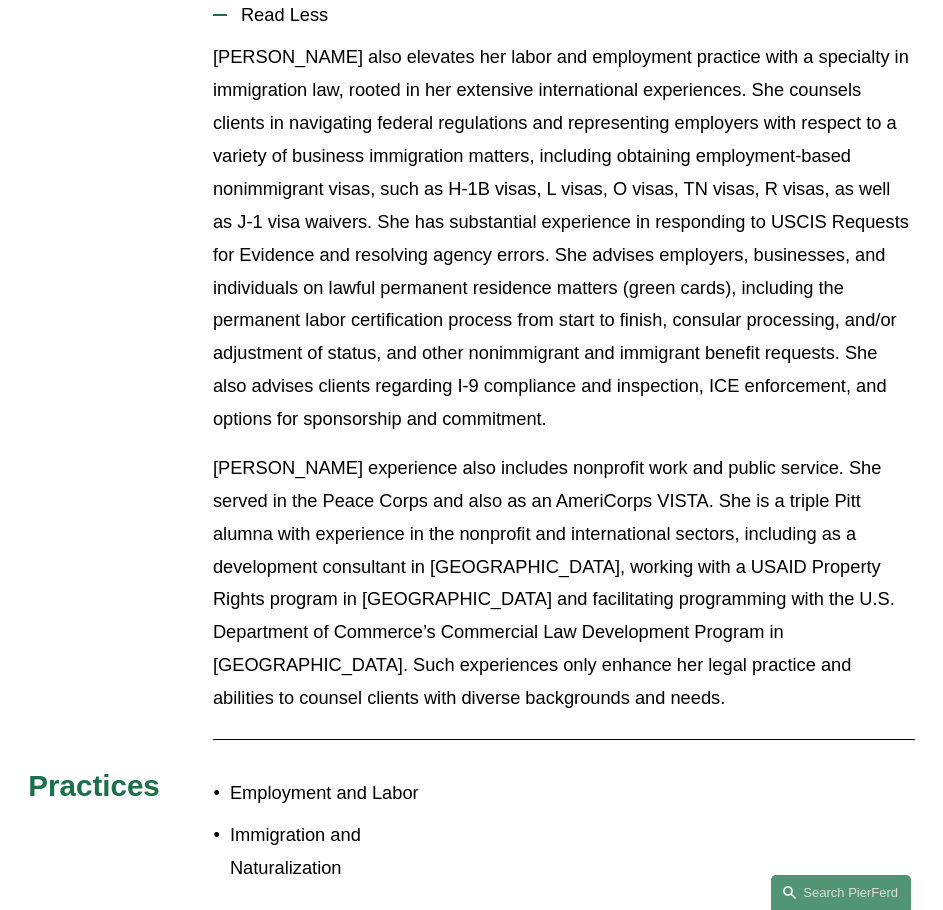 scroll, scrollTop: 1000, scrollLeft: 0, axis: vertical 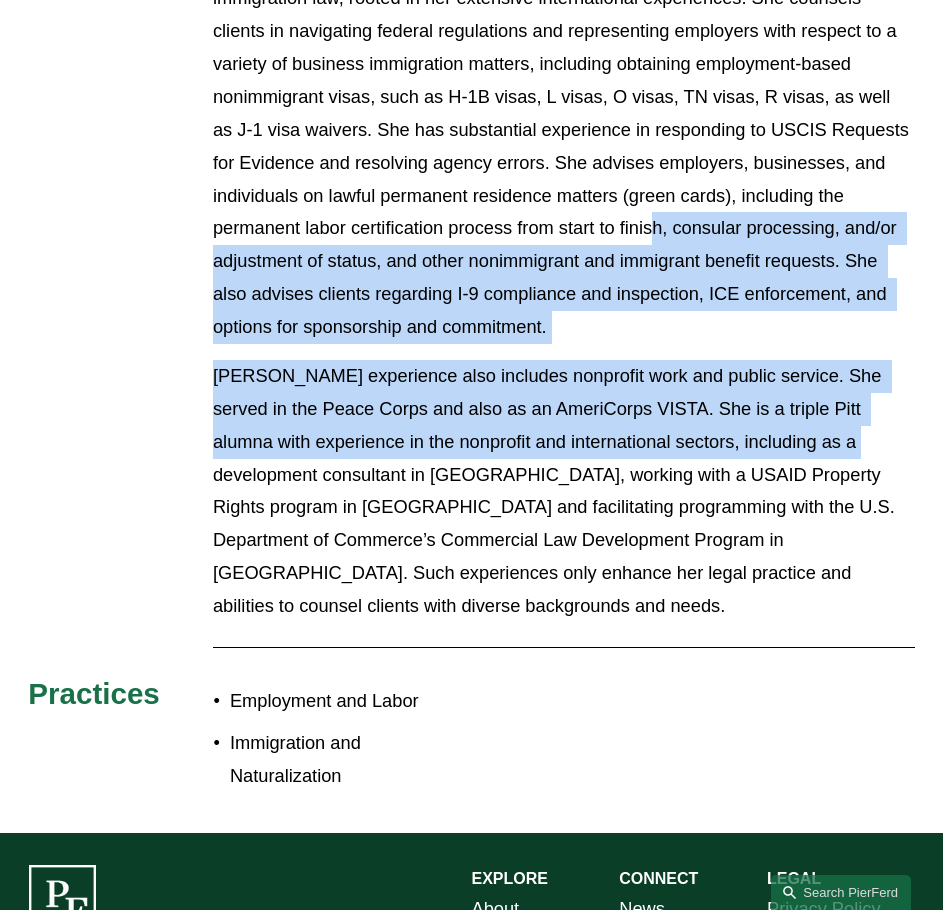 drag, startPoint x: 702, startPoint y: 164, endPoint x: 800, endPoint y: 398, distance: 253.69273 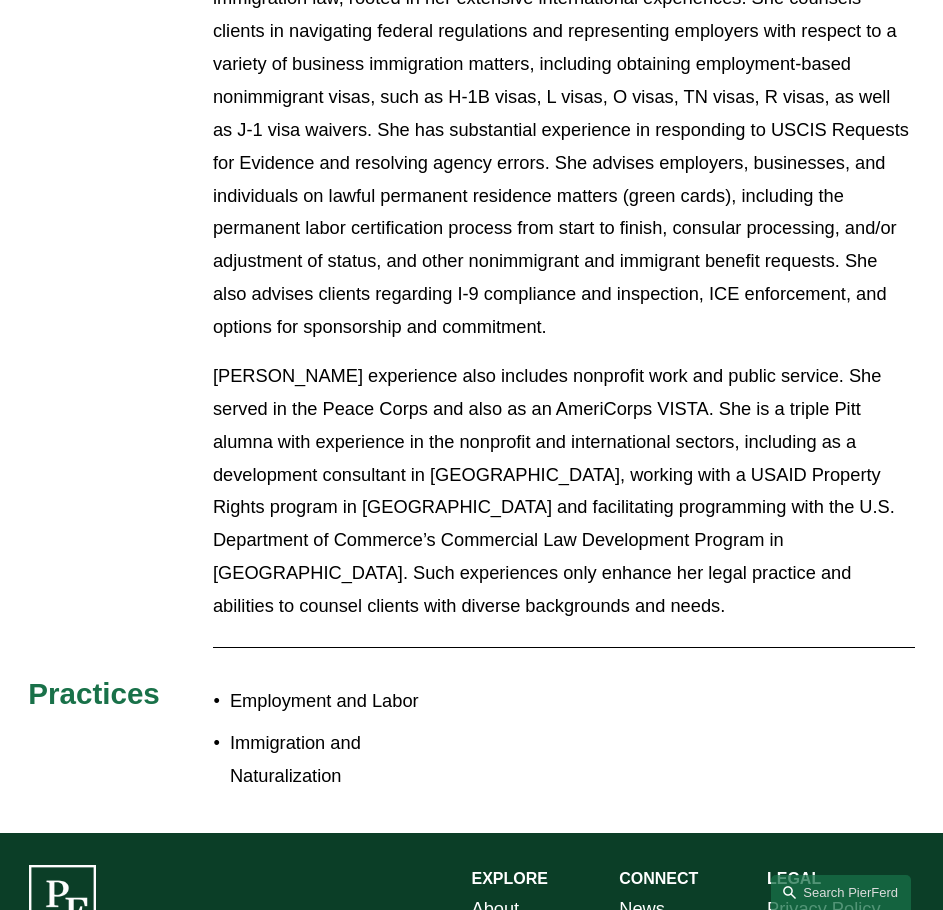 click on "[PERSON_NAME] experience also includes nonprofit work and public service. She served in the Peace Corps and also as an AmeriCorps VISTA. She is a triple Pitt alumna with experience in the nonprofit and international sectors, including as a development consultant in [GEOGRAPHIC_DATA], working with a USAID Property Rights program in [GEOGRAPHIC_DATA] and facilitating programming with the U.S. Department of Commerce’s Commercial Law Development Program in [GEOGRAPHIC_DATA]. Such experiences only enhance her legal practice and abilities to counsel clients with diverse backgrounds and needs." at bounding box center [564, 491] 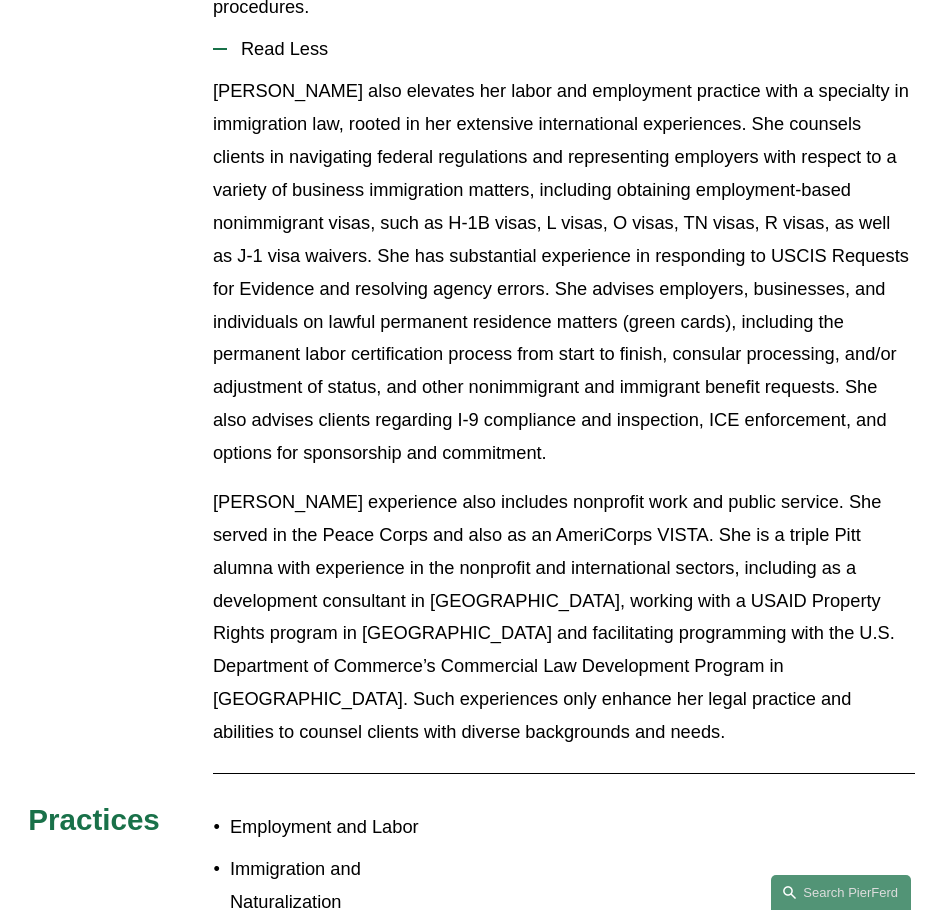 scroll, scrollTop: 500, scrollLeft: 0, axis: vertical 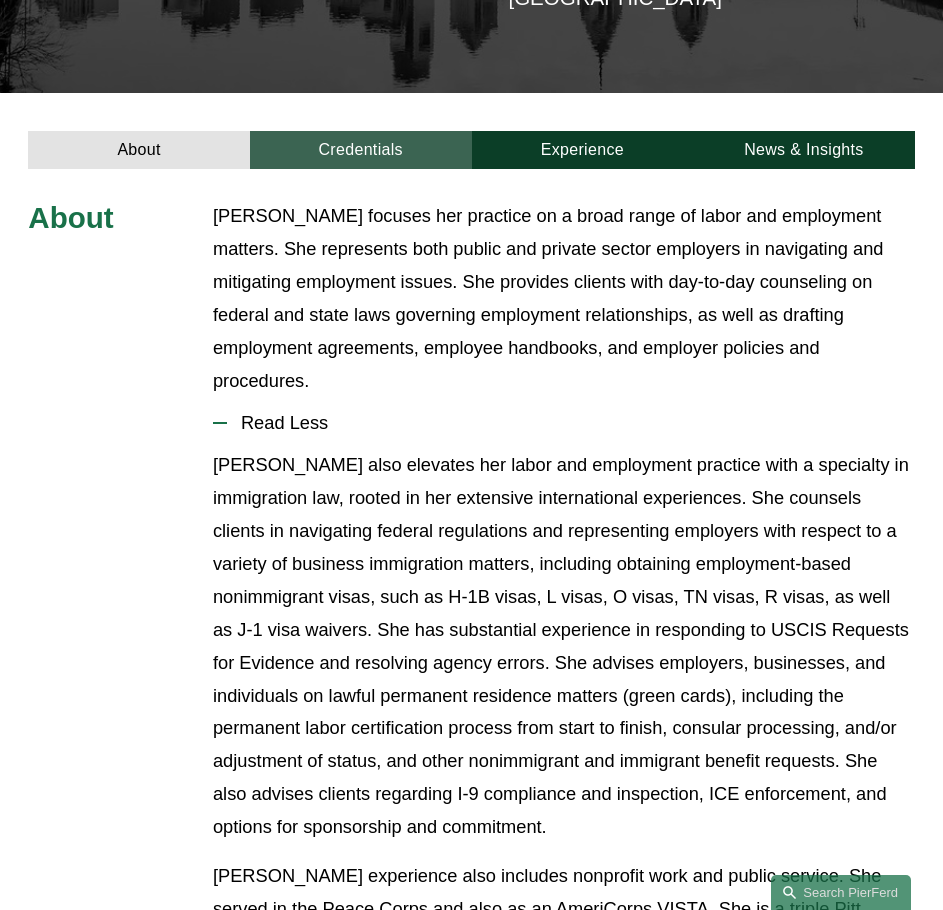 click on "Credentials" at bounding box center (361, 150) 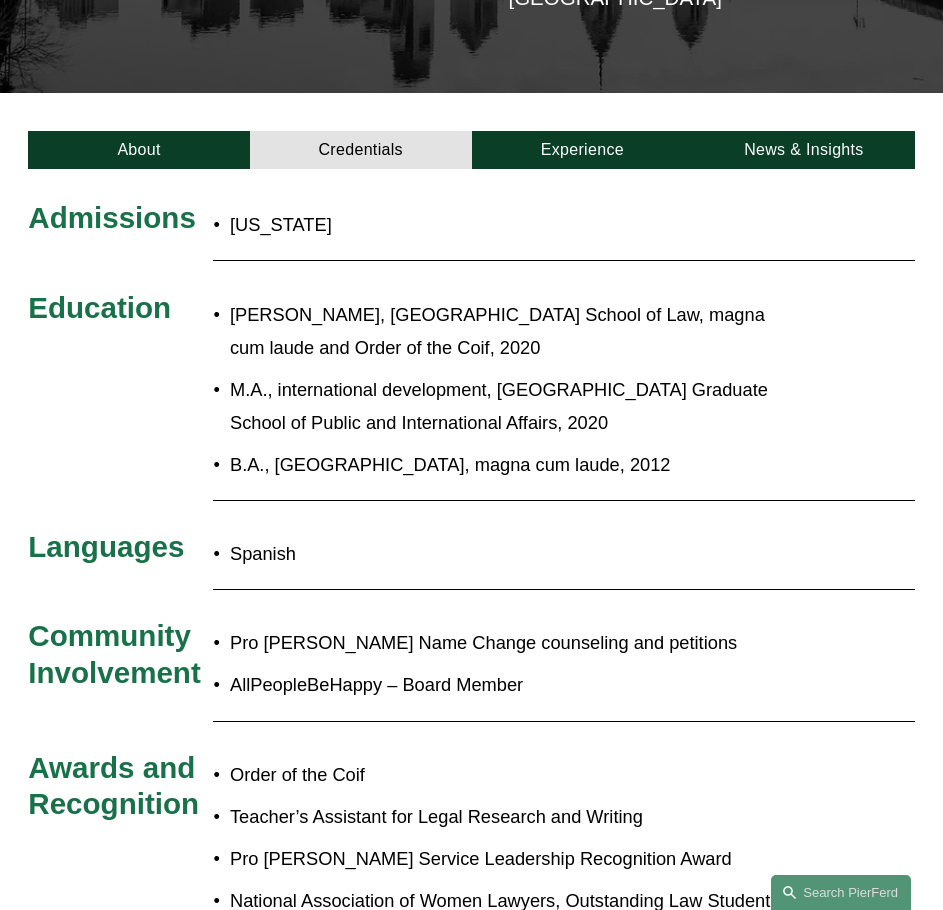 scroll, scrollTop: 400, scrollLeft: 0, axis: vertical 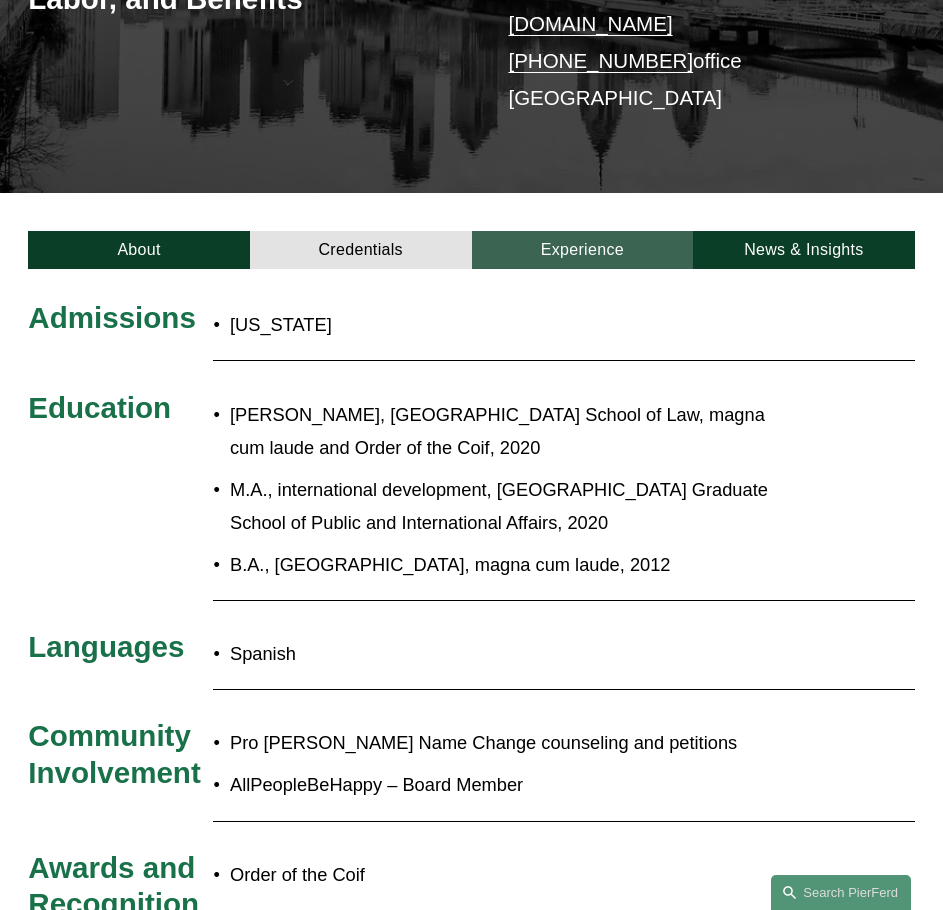 click on "Experience" at bounding box center (583, 250) 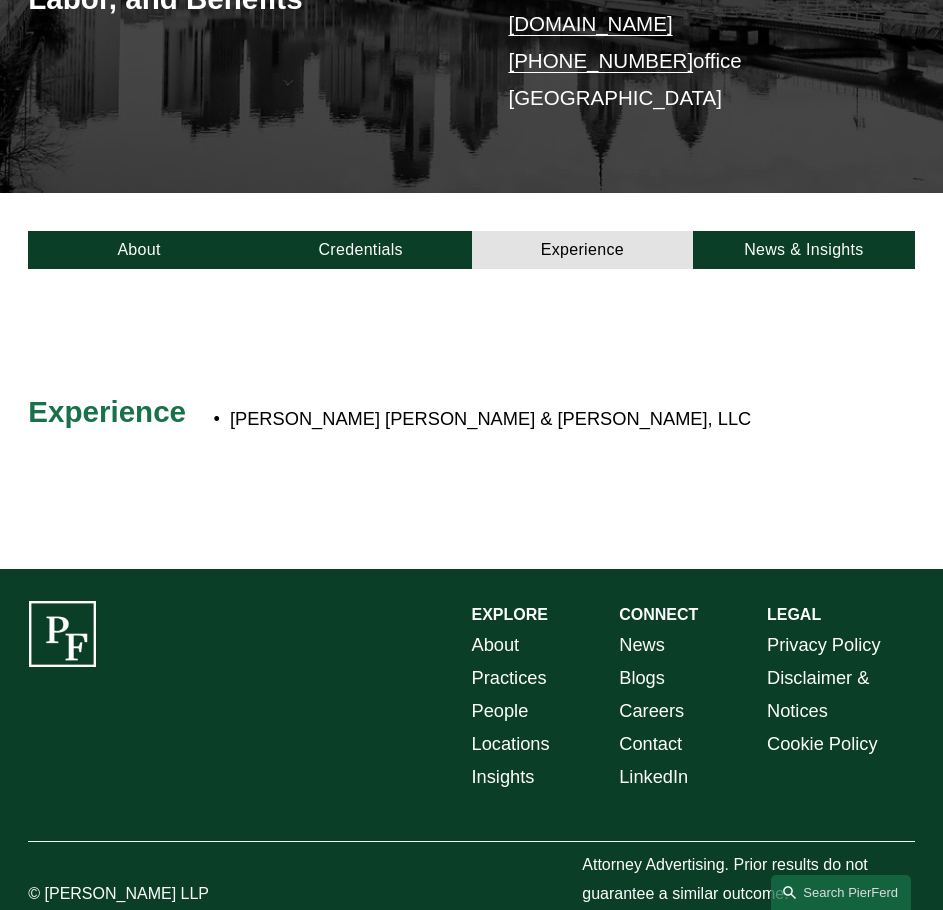 click at bounding box center [471, 419] 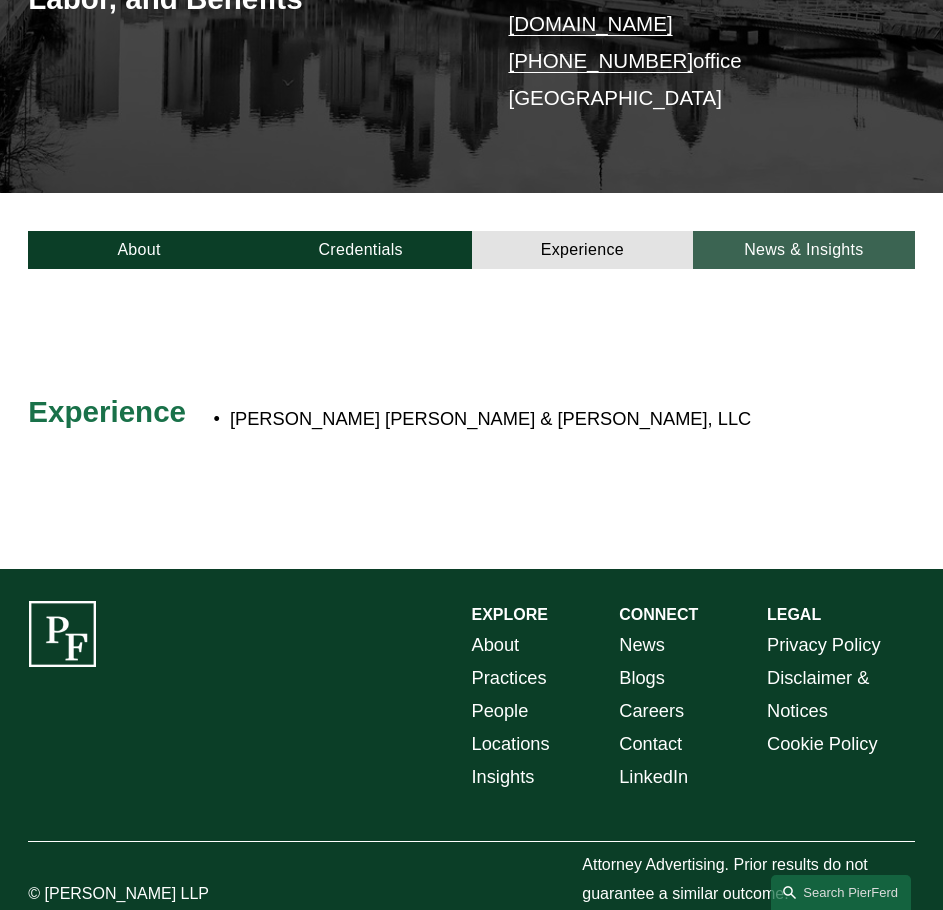 click on "News & Insights" at bounding box center [804, 250] 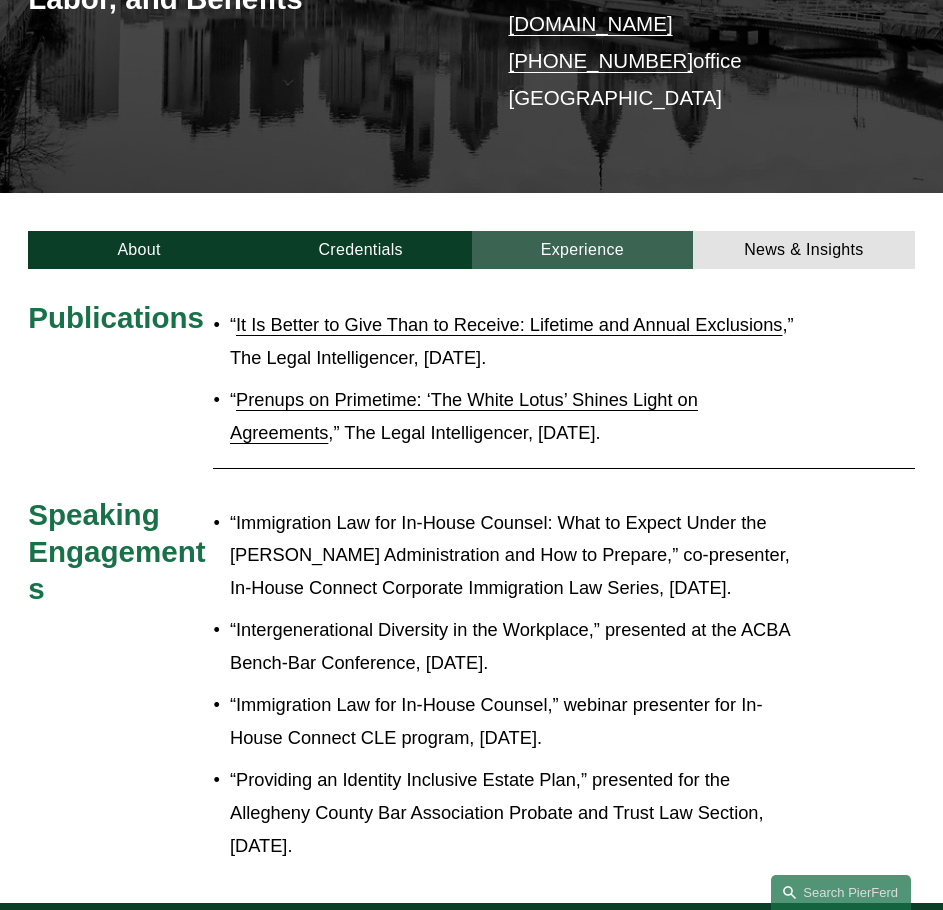 click on "Experience" at bounding box center [583, 250] 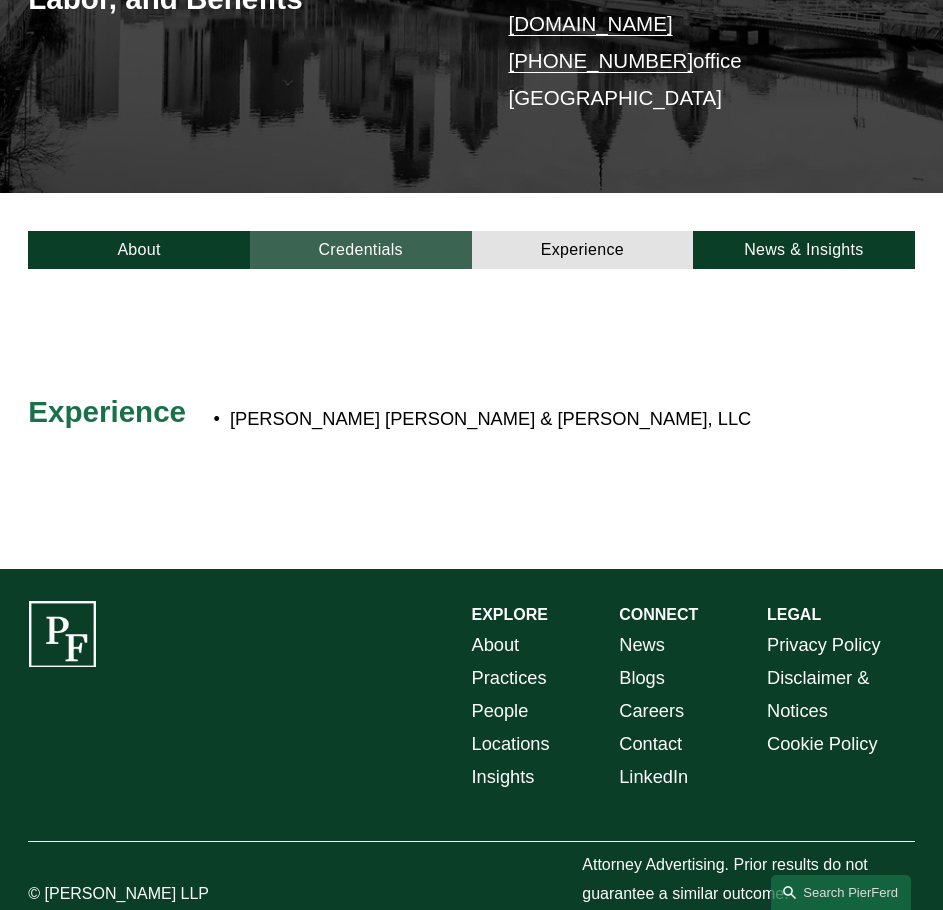 click on "Credentials" at bounding box center [361, 250] 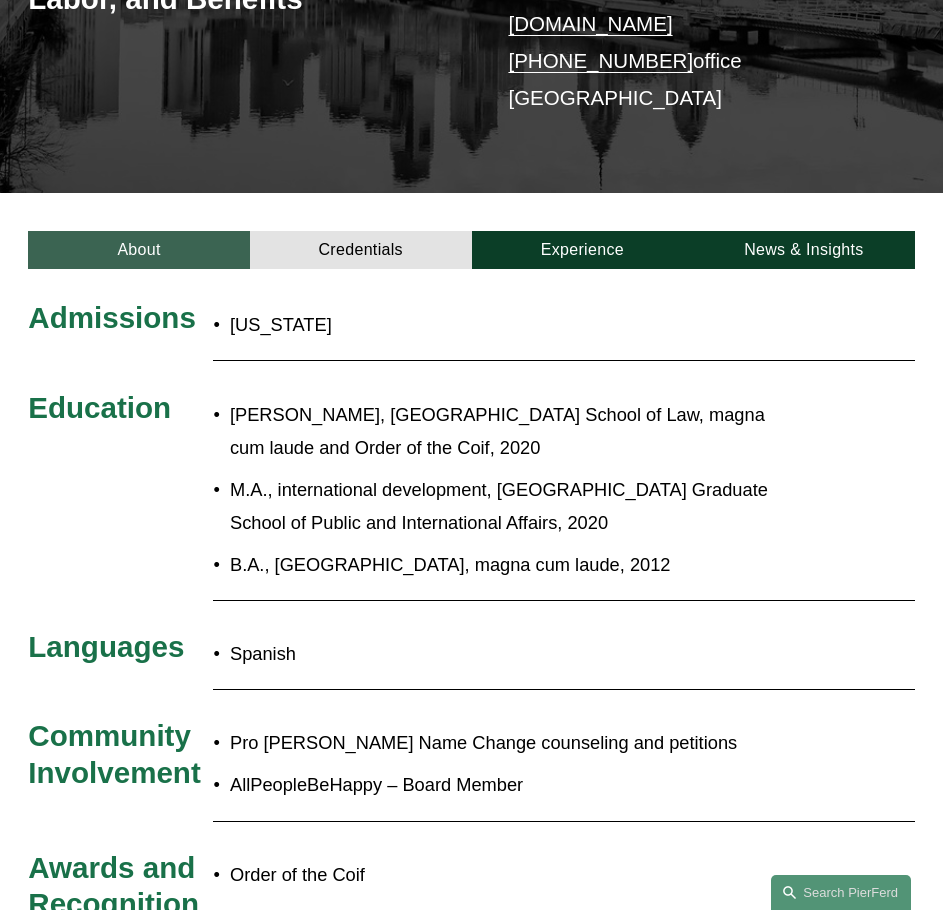 click on "About" at bounding box center [139, 250] 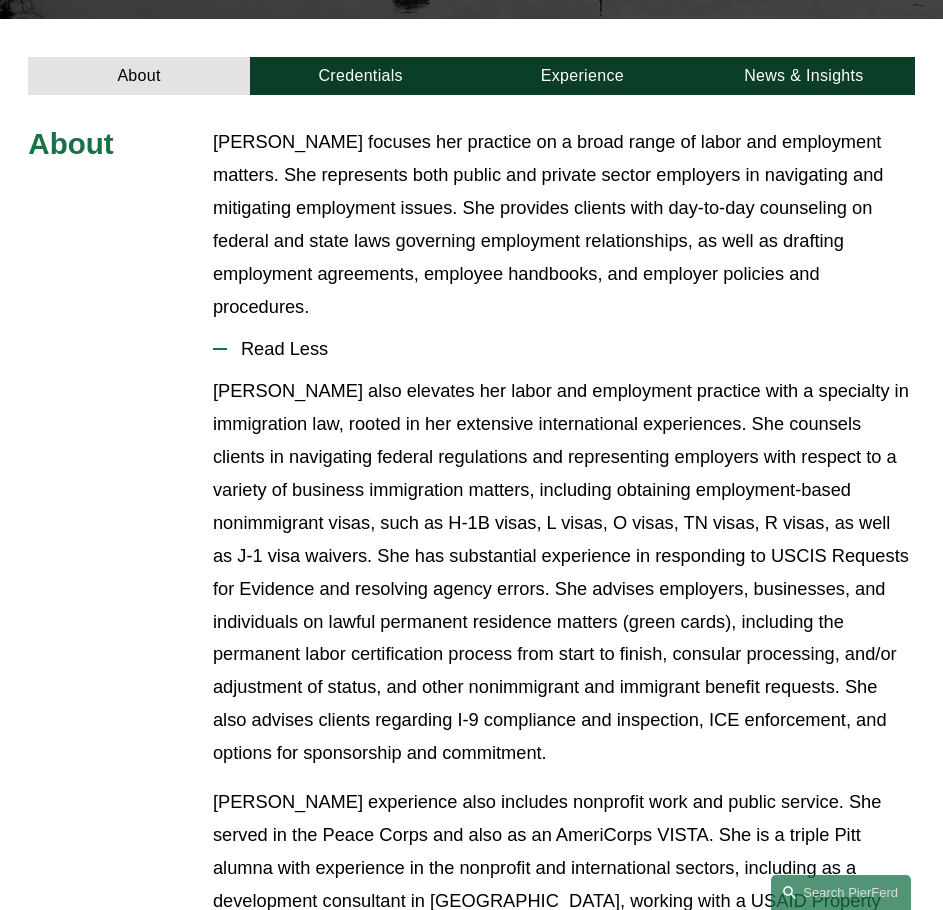scroll, scrollTop: 300, scrollLeft: 0, axis: vertical 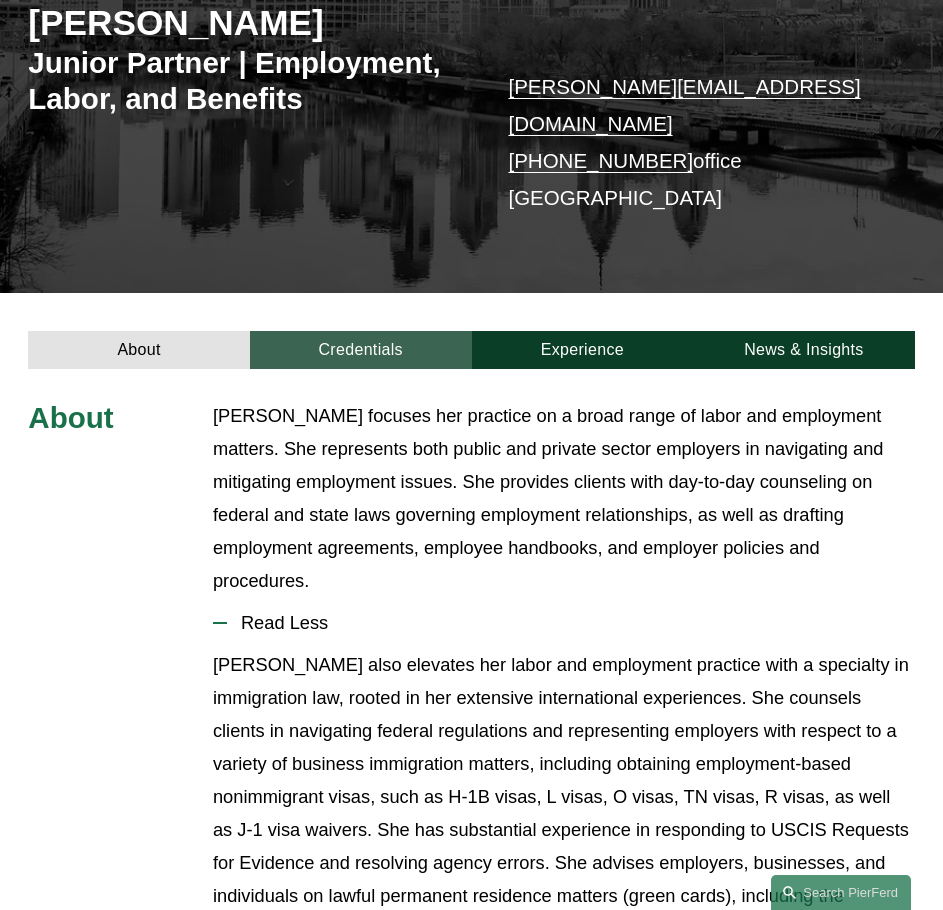 click on "Credentials" at bounding box center (361, 350) 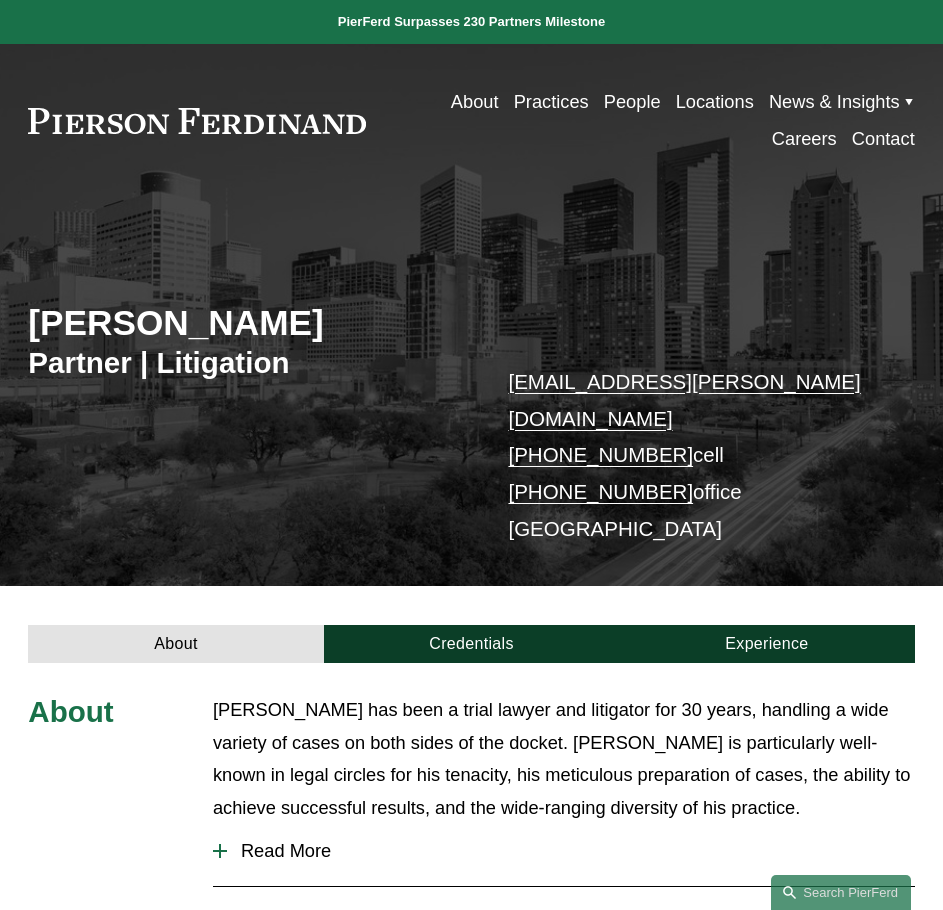 scroll, scrollTop: 500, scrollLeft: 0, axis: vertical 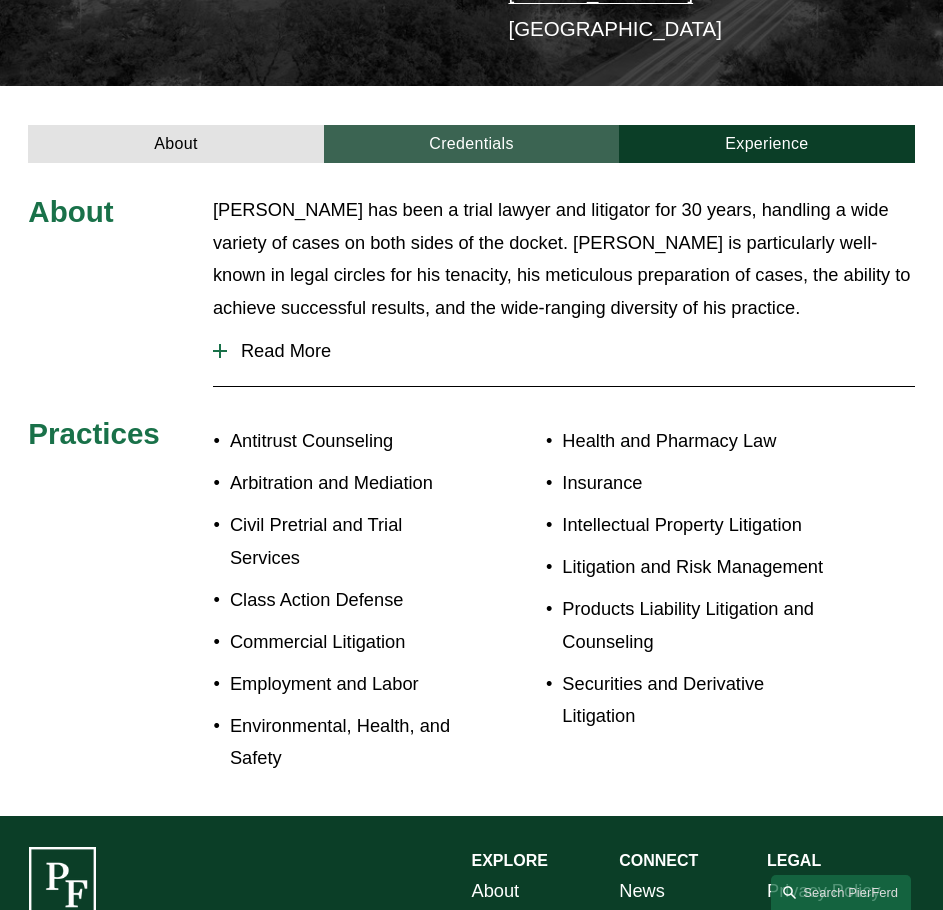 click on "Credentials" at bounding box center [471, 144] 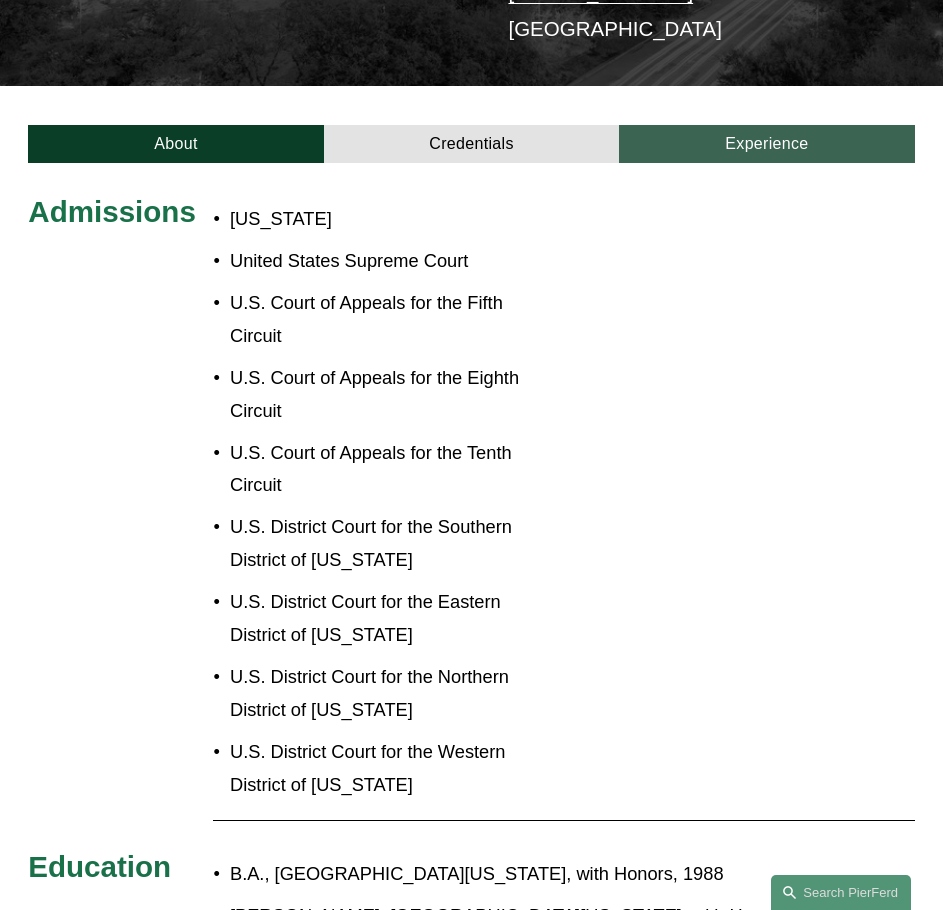 click on "Experience" at bounding box center (766, 144) 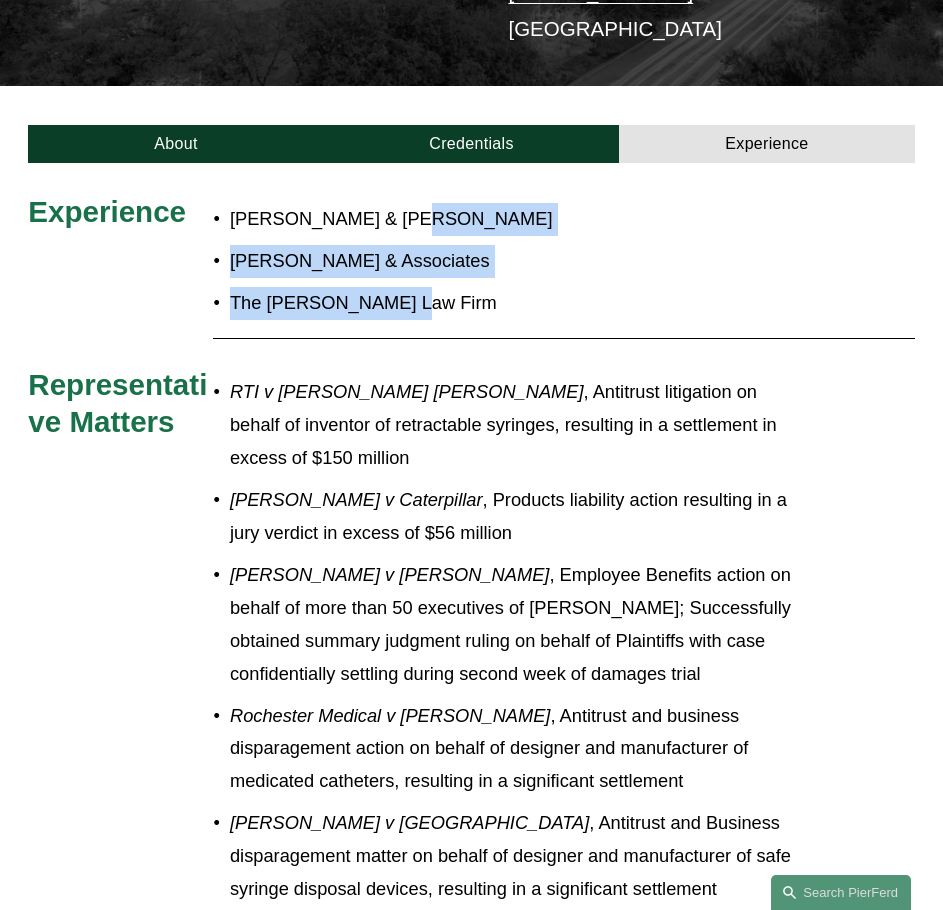 drag, startPoint x: 397, startPoint y: 234, endPoint x: 403, endPoint y: 269, distance: 35.510563 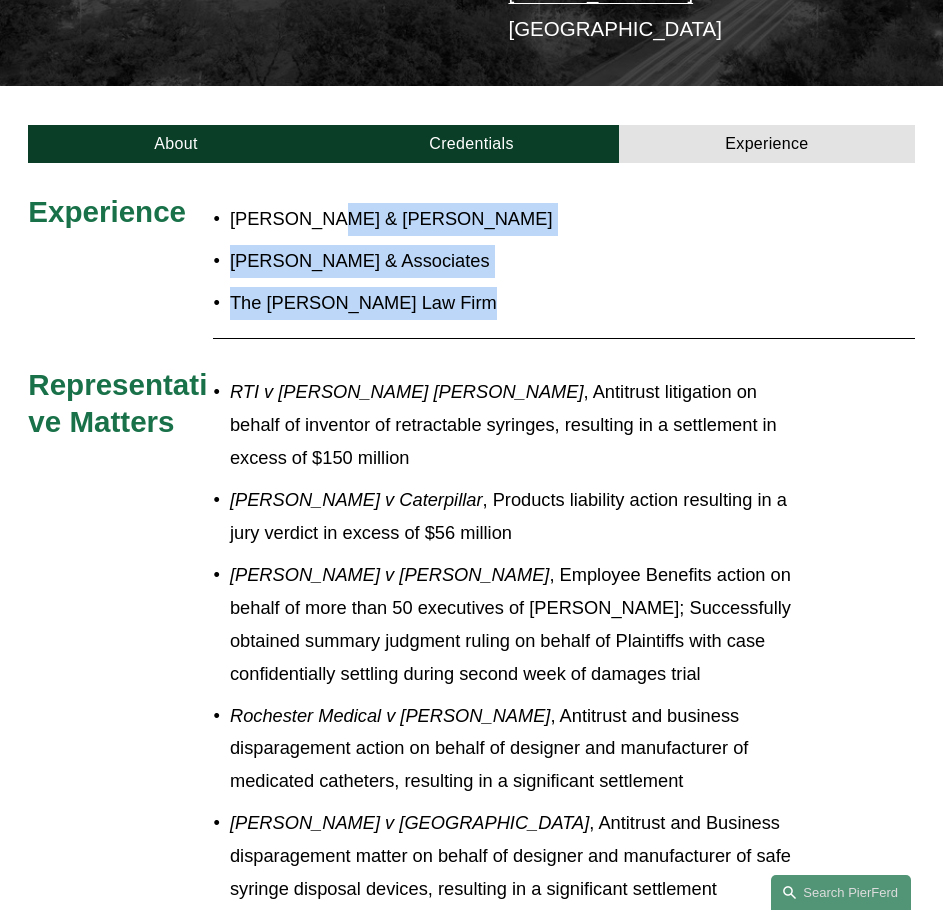 drag, startPoint x: 403, startPoint y: 269, endPoint x: 353, endPoint y: 177, distance: 104.70912 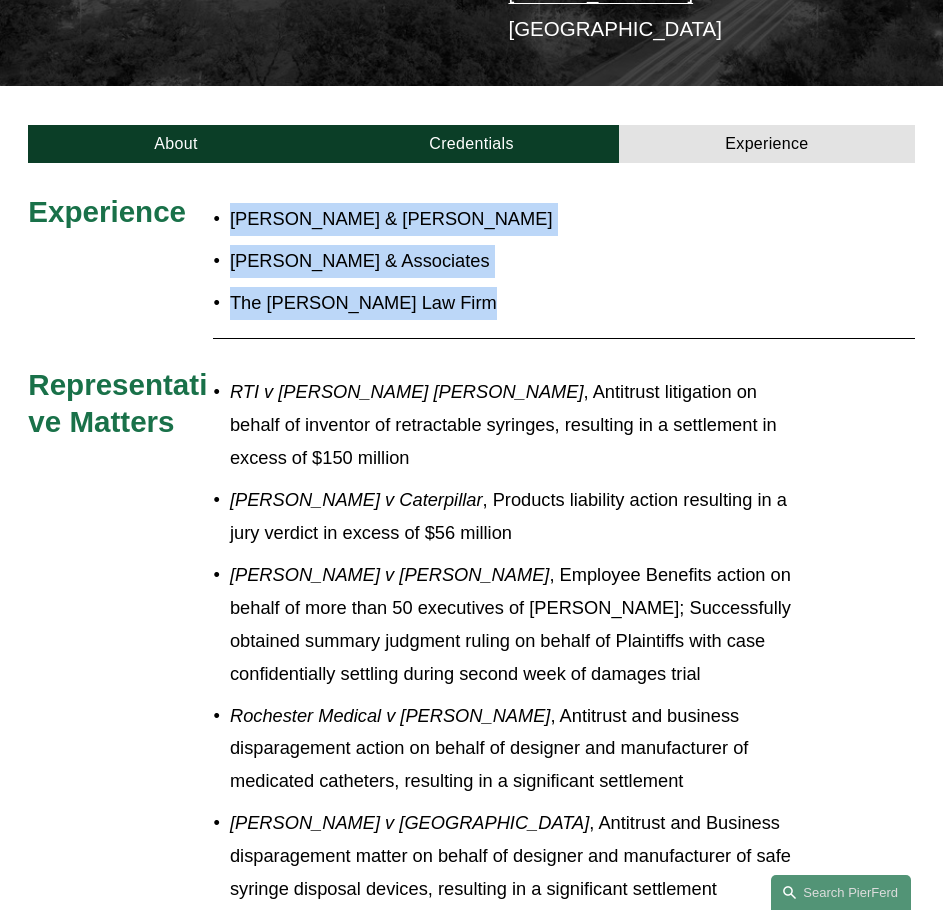 drag, startPoint x: 447, startPoint y: 267, endPoint x: 245, endPoint y: 175, distance: 221.96396 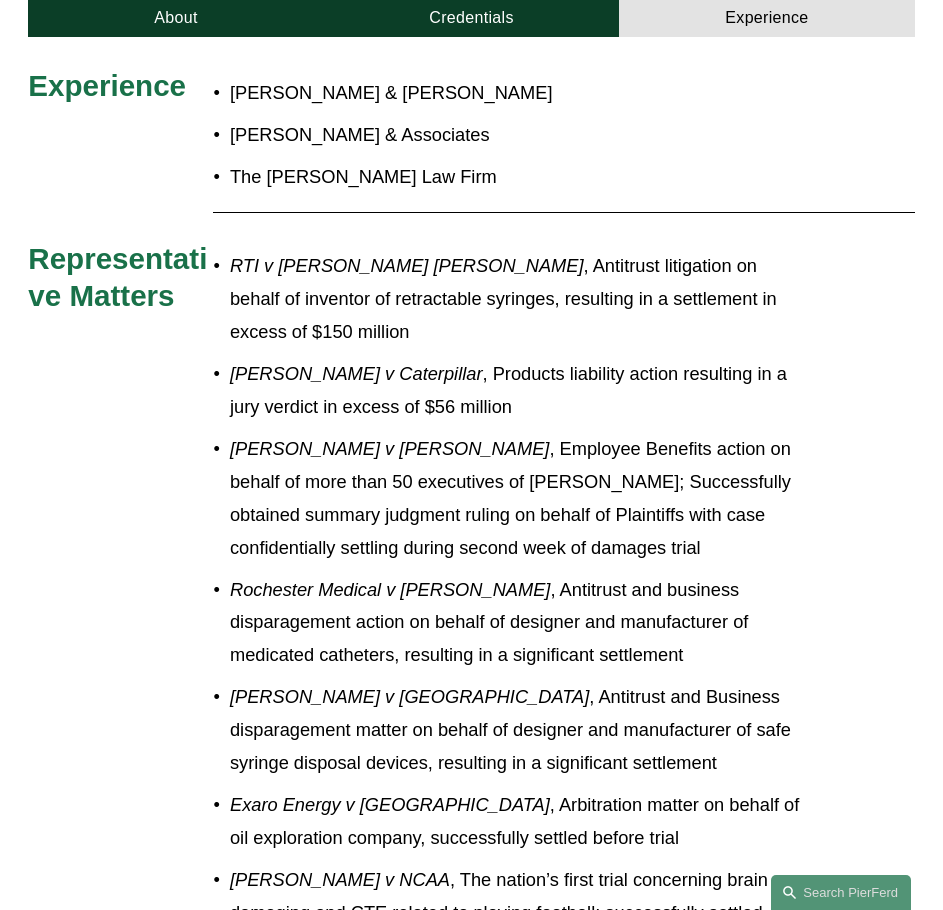 scroll, scrollTop: 600, scrollLeft: 0, axis: vertical 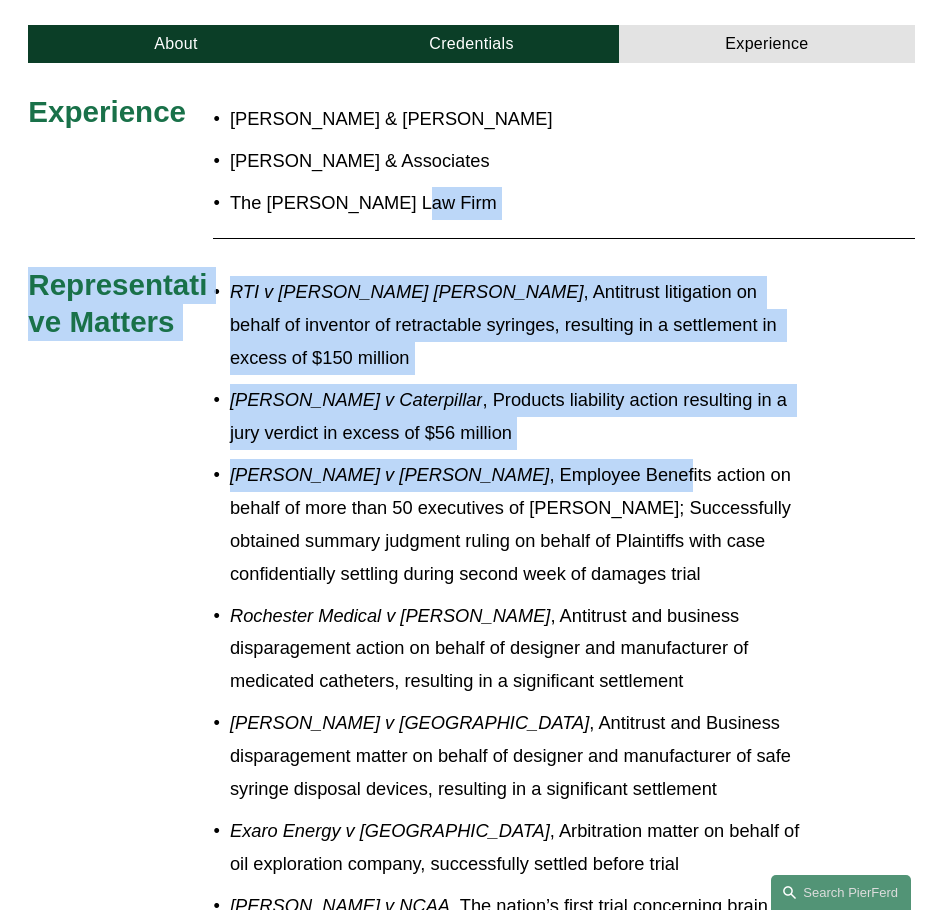 drag, startPoint x: 469, startPoint y: 163, endPoint x: 596, endPoint y: 501, distance: 361.07202 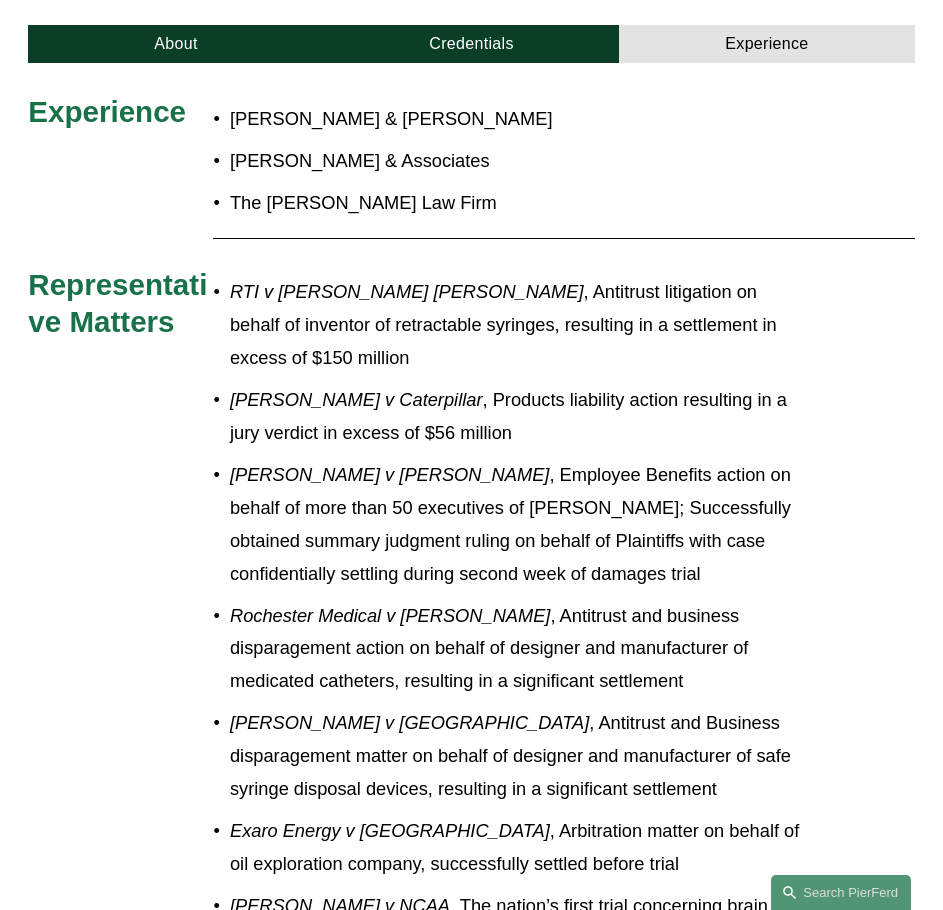 click on "Nye v Ingersoll Rand , Employee Benefits action on behalf of more than 50 executives of Dresser Rand; Successfully obtained summary judgment ruling on behalf of Plaintiffs with case confidentially settling during second week of damages trial" at bounding box center [517, 525] 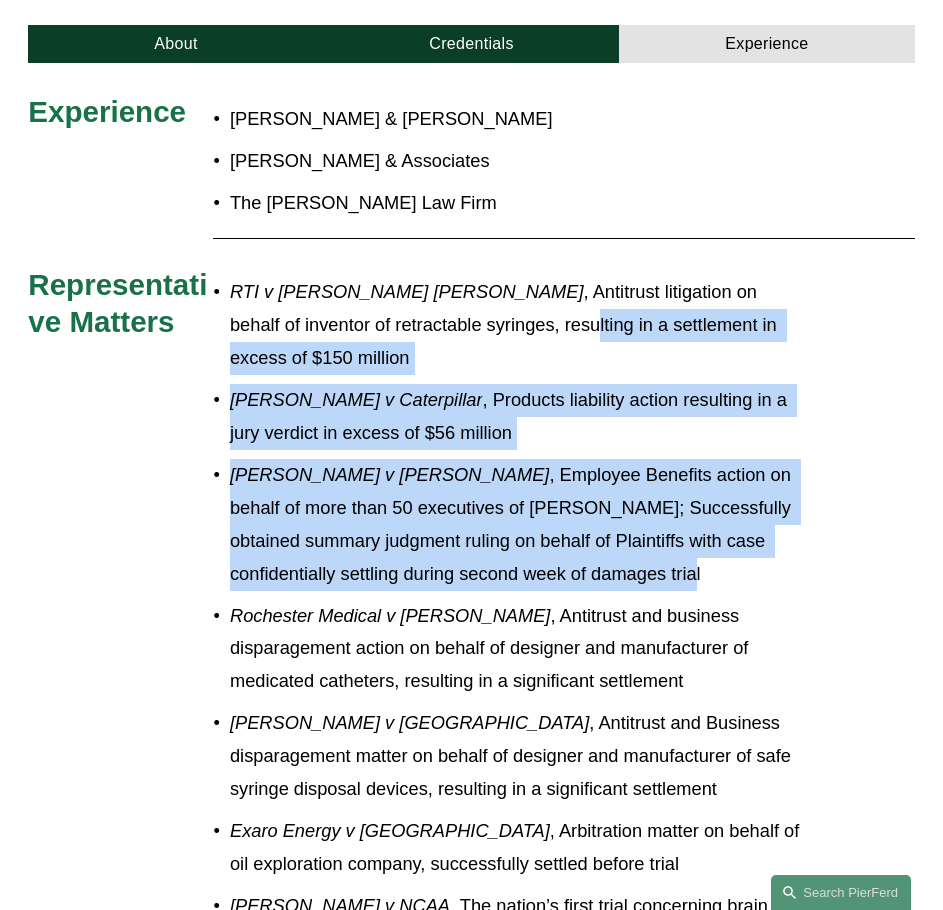 drag, startPoint x: 594, startPoint y: 495, endPoint x: 431, endPoint y: 289, distance: 262.68802 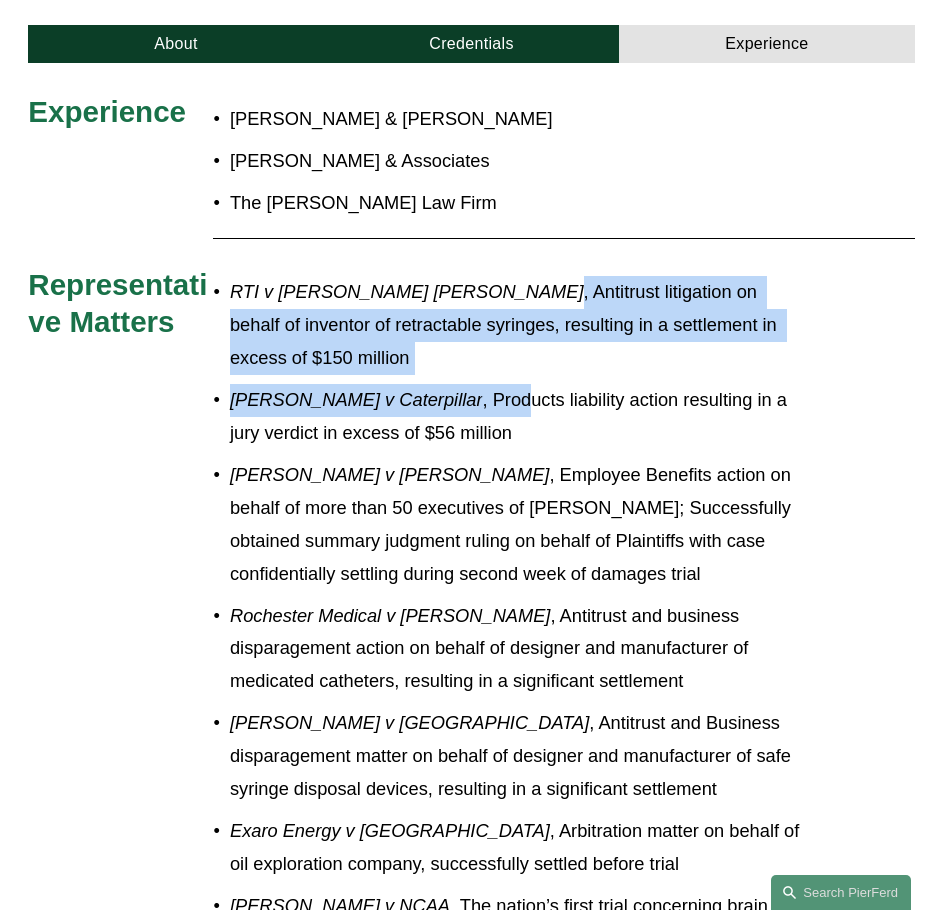 drag, startPoint x: 421, startPoint y: 257, endPoint x: 461, endPoint y: 422, distance: 169.77927 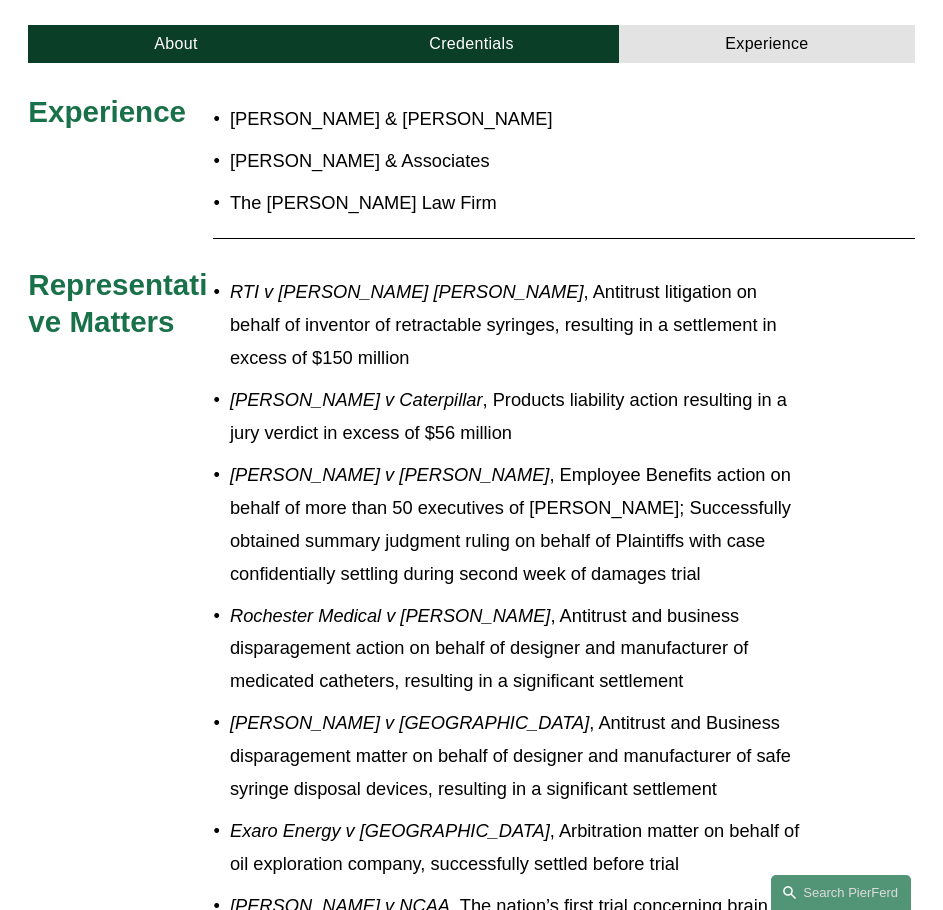 click on "Nye v Ingersoll Rand , Employee Benefits action on behalf of more than 50 executives of Dresser Rand; Successfully obtained summary judgment ruling on behalf of Plaintiffs with case confidentially settling during second week of damages trial" at bounding box center (517, 525) 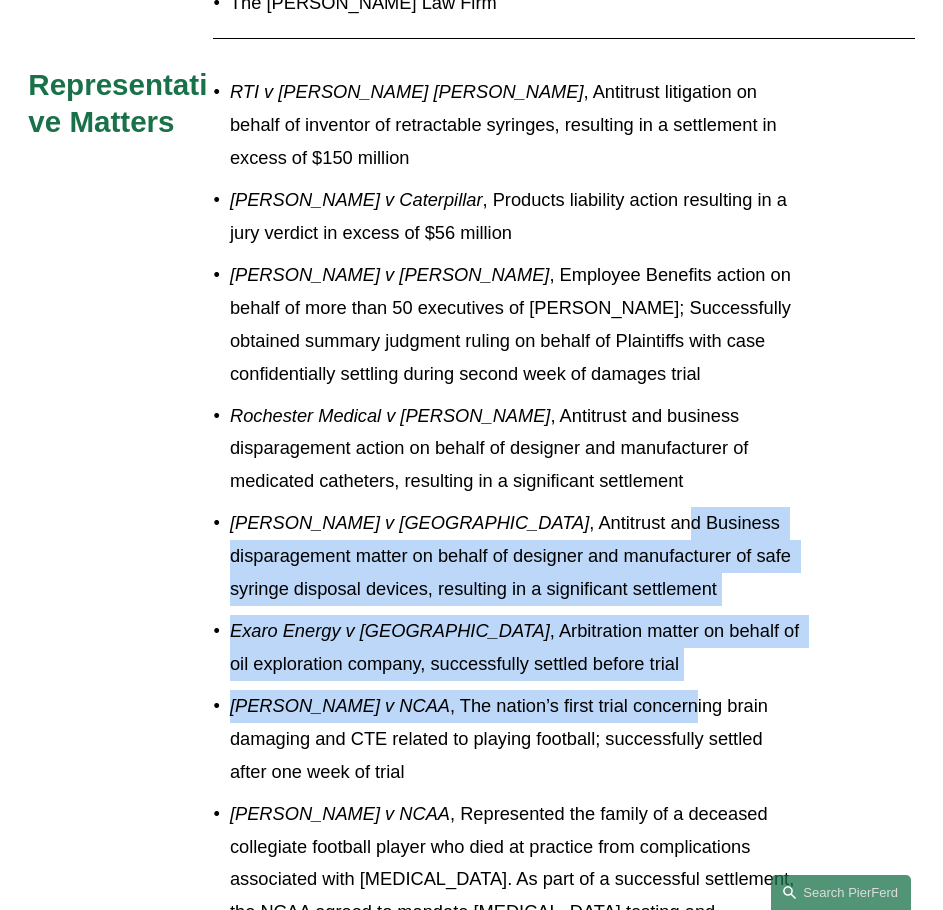 drag, startPoint x: 585, startPoint y: 570, endPoint x: 477, endPoint y: 214, distance: 372.0215 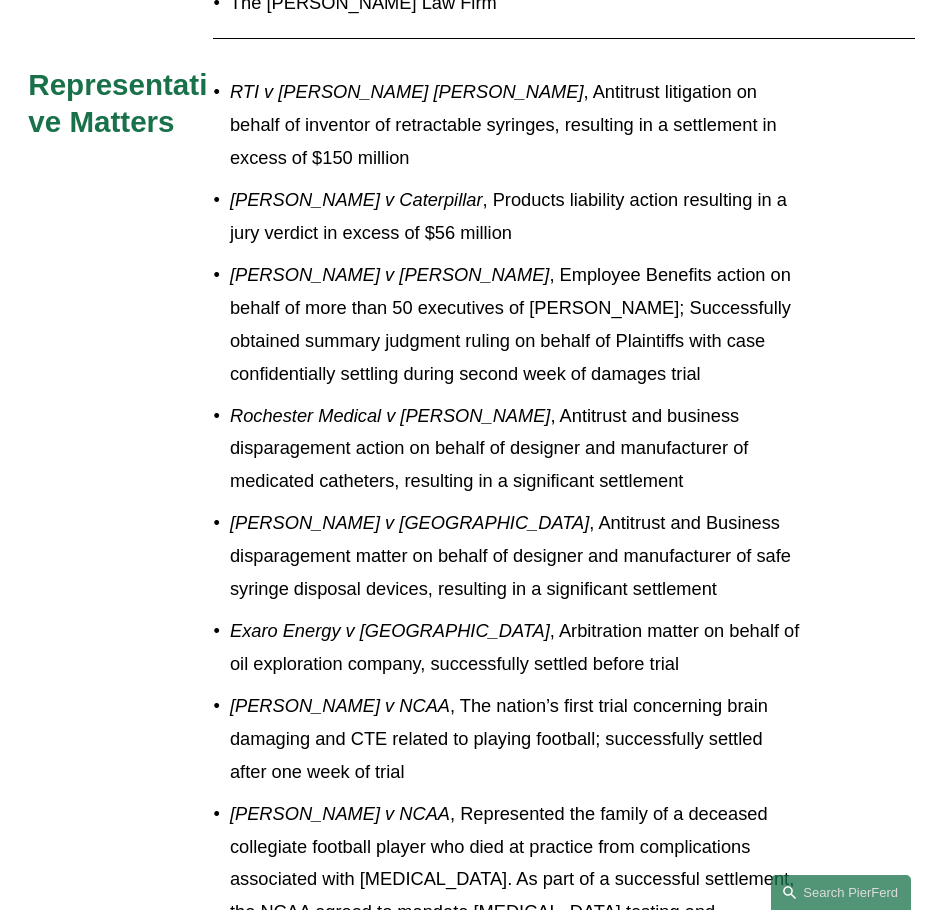 click on "Nye v Ingersoll Rand , Employee Benefits action on behalf of more than 50 executives of Dresser Rand; Successfully obtained summary judgment ruling on behalf of Plaintiffs with case confidentially settling during second week of damages trial" at bounding box center (517, 325) 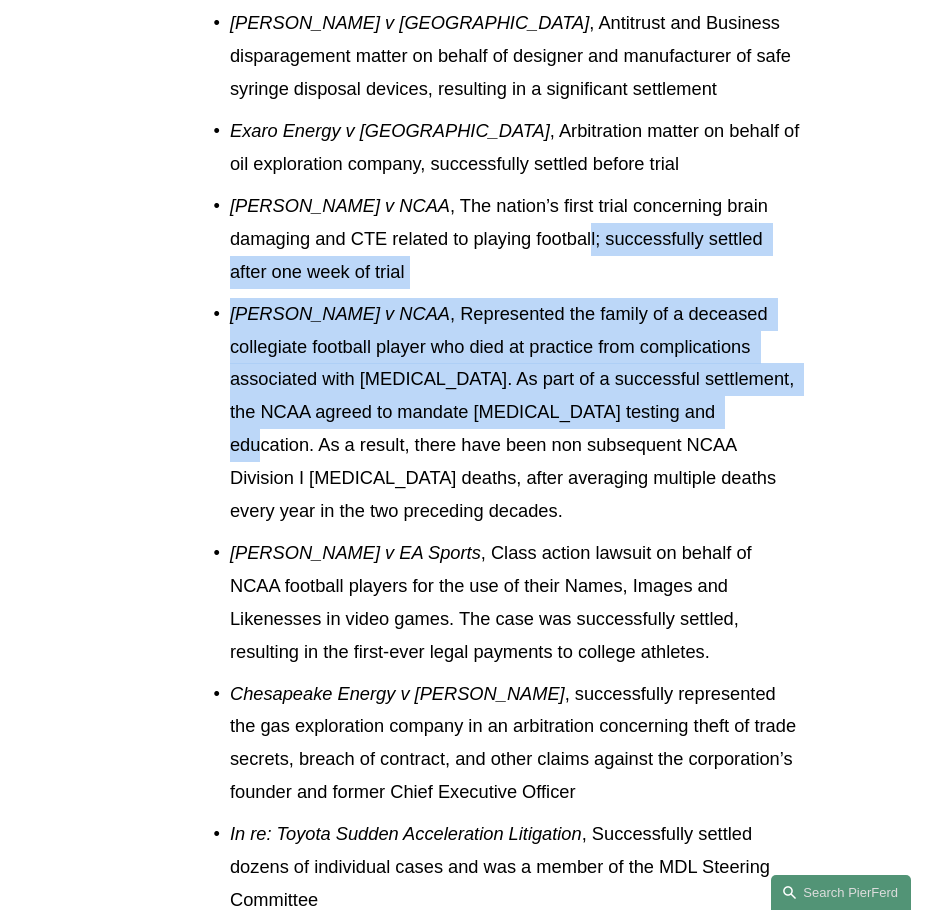 drag, startPoint x: 471, startPoint y: 189, endPoint x: 542, endPoint y: 348, distance: 174.13214 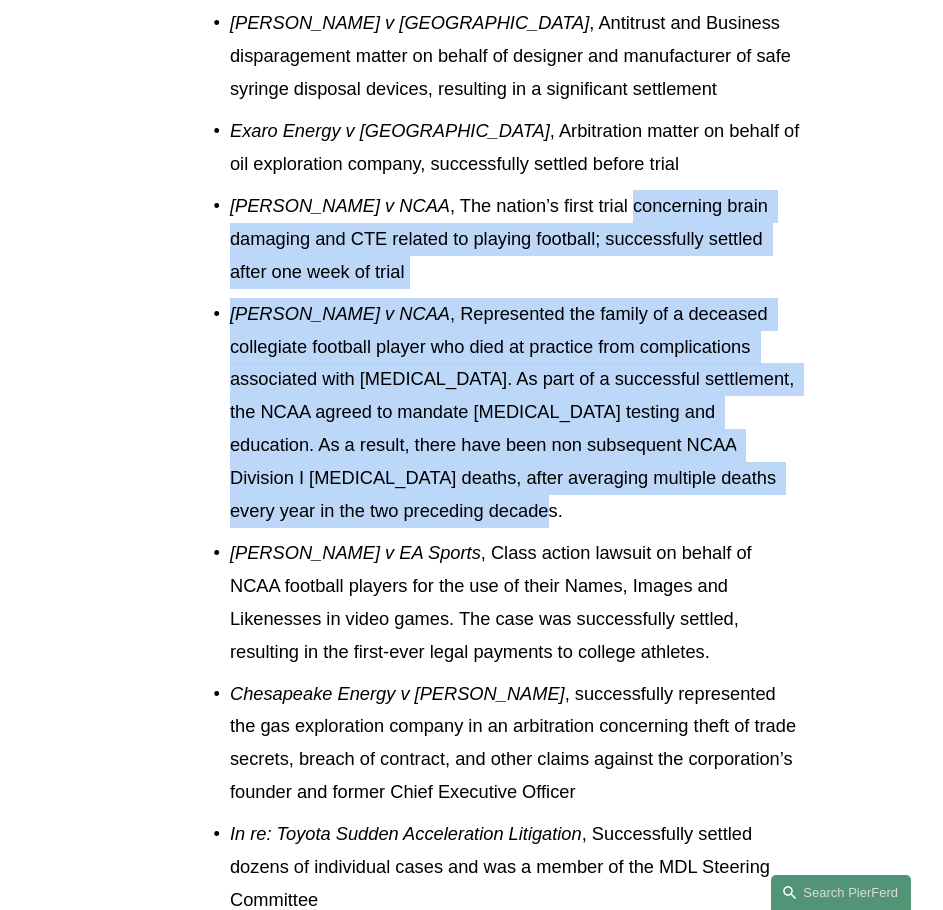drag, startPoint x: 732, startPoint y: 401, endPoint x: 537, endPoint y: 136, distance: 329.01367 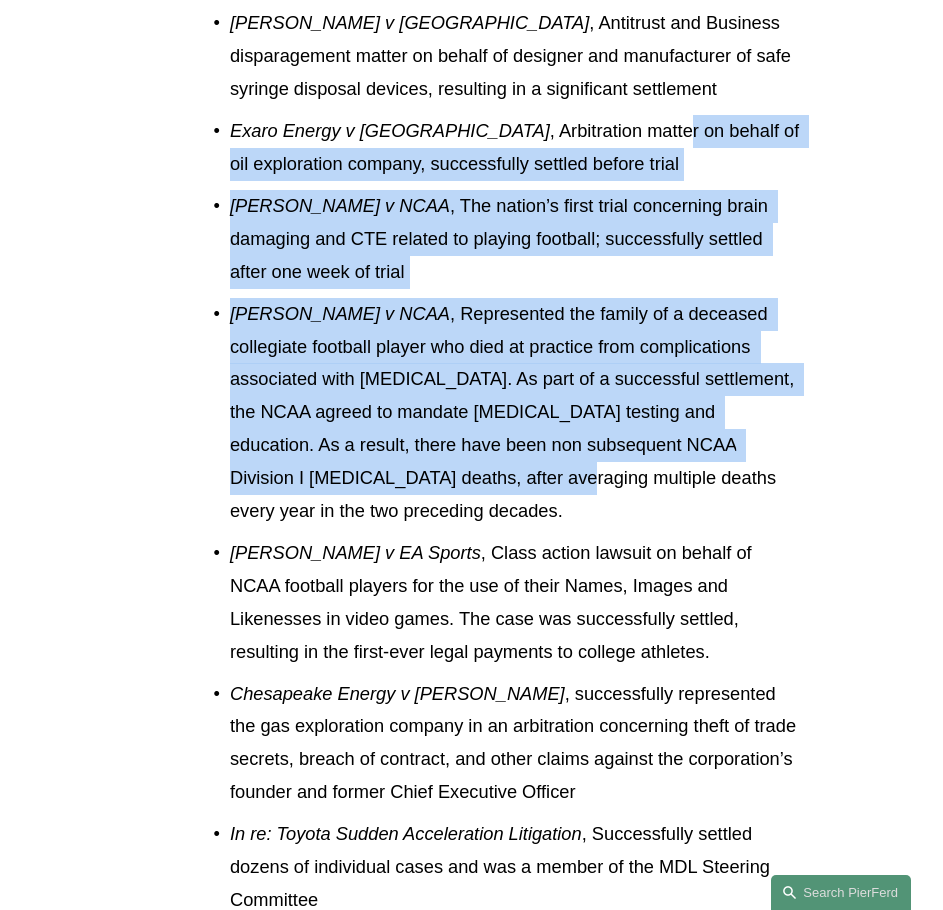 drag, startPoint x: 677, startPoint y: 281, endPoint x: 738, endPoint y: 375, distance: 112.05802 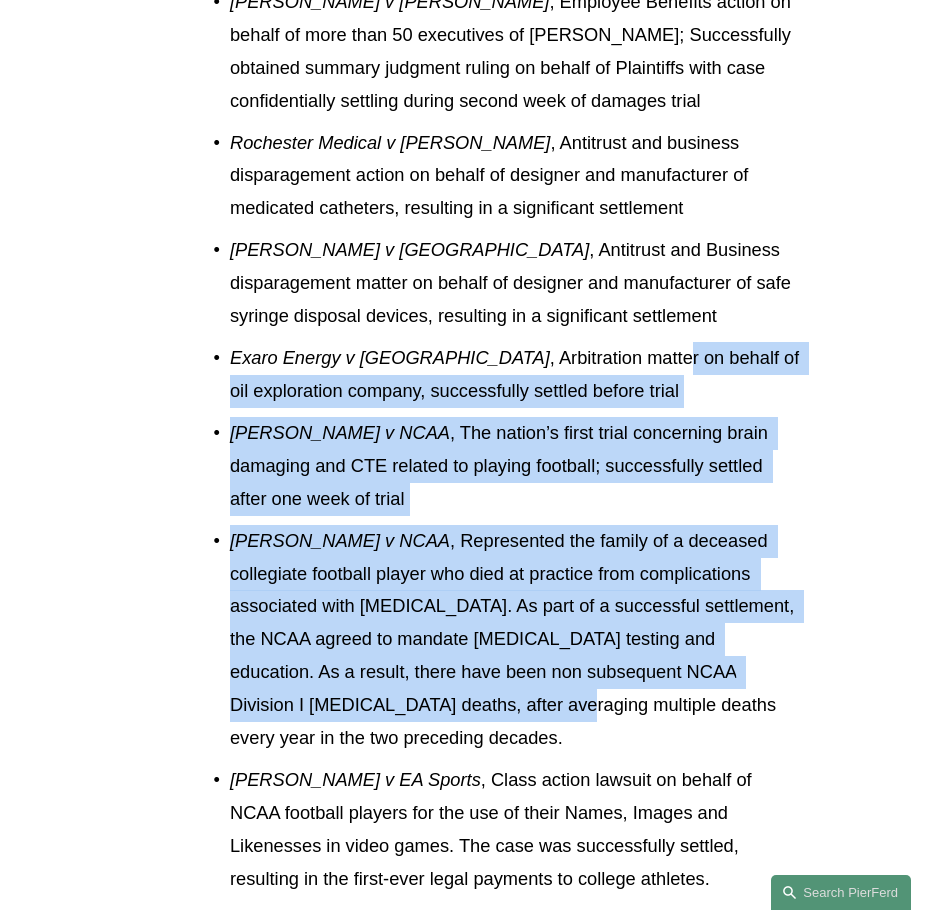 drag, startPoint x: 741, startPoint y: 281, endPoint x: 519, endPoint y: -58, distance: 405.22217 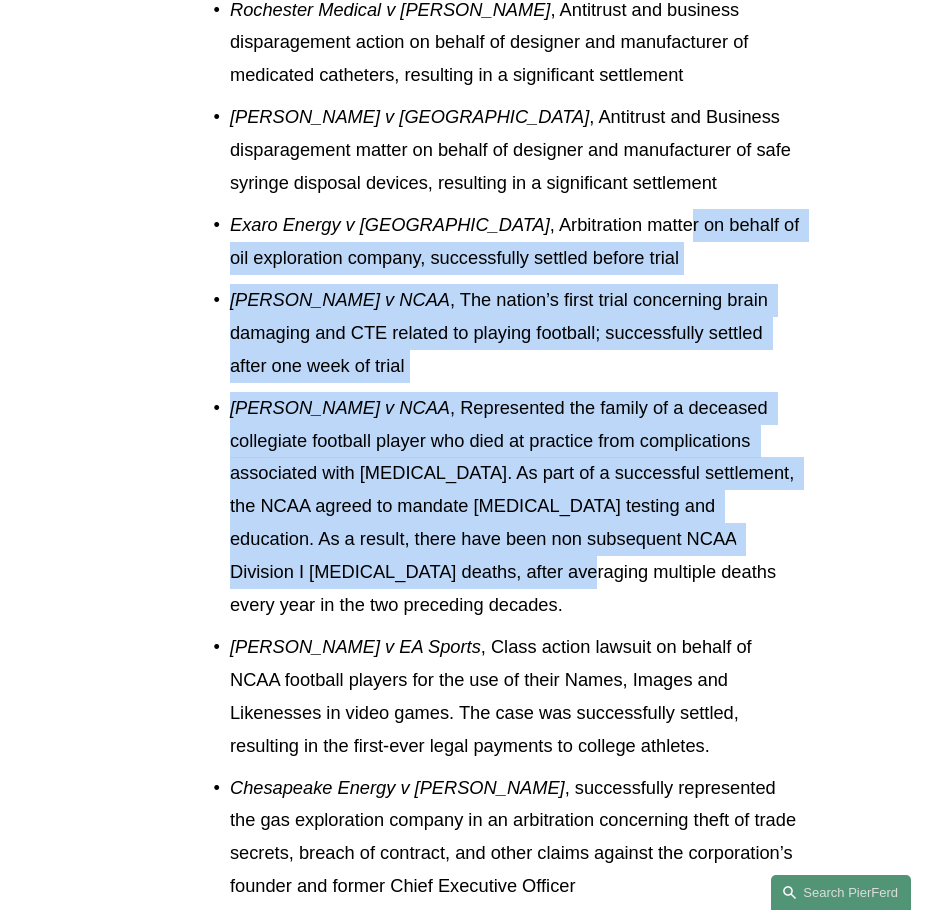 click on "Ploetz v NCAA , The nation’s first trial concerning brain damaging and CTE related to playing football; successfully settled after one week of trial" at bounding box center [517, 333] 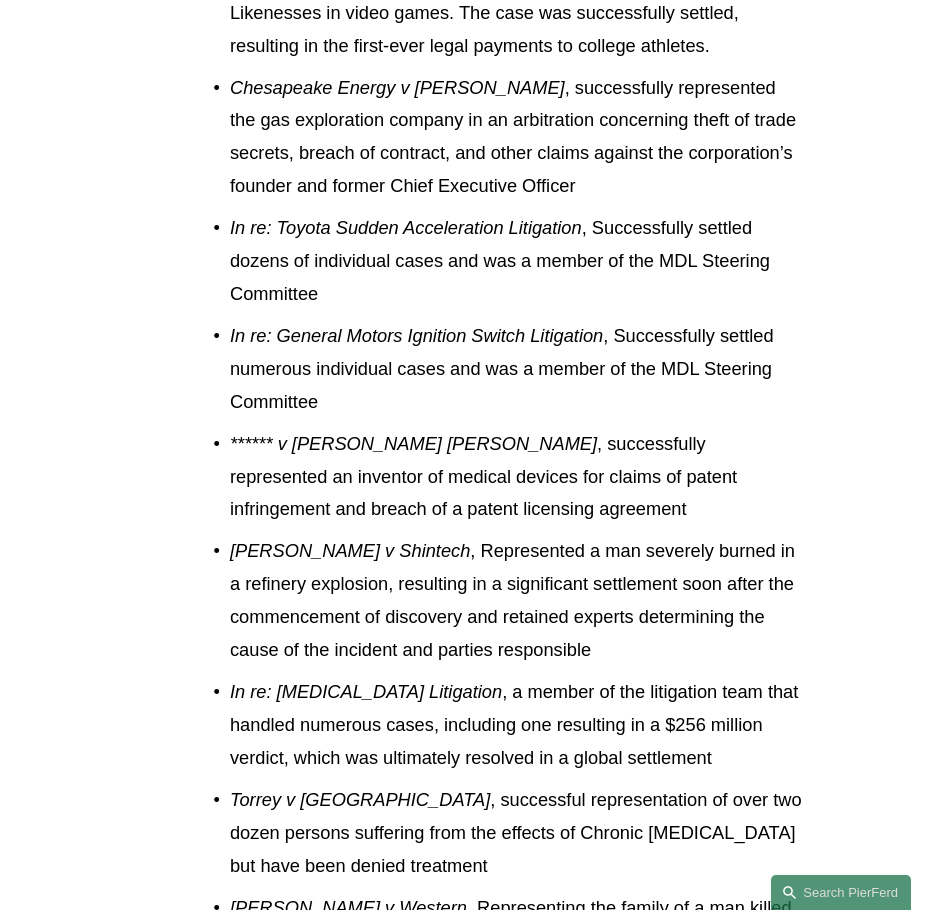 click on "In re: General Motors Ignition Switch Litigation , Successfully settled numerous individual cases and was a member of the MDL Steering Committee" at bounding box center (517, 369) 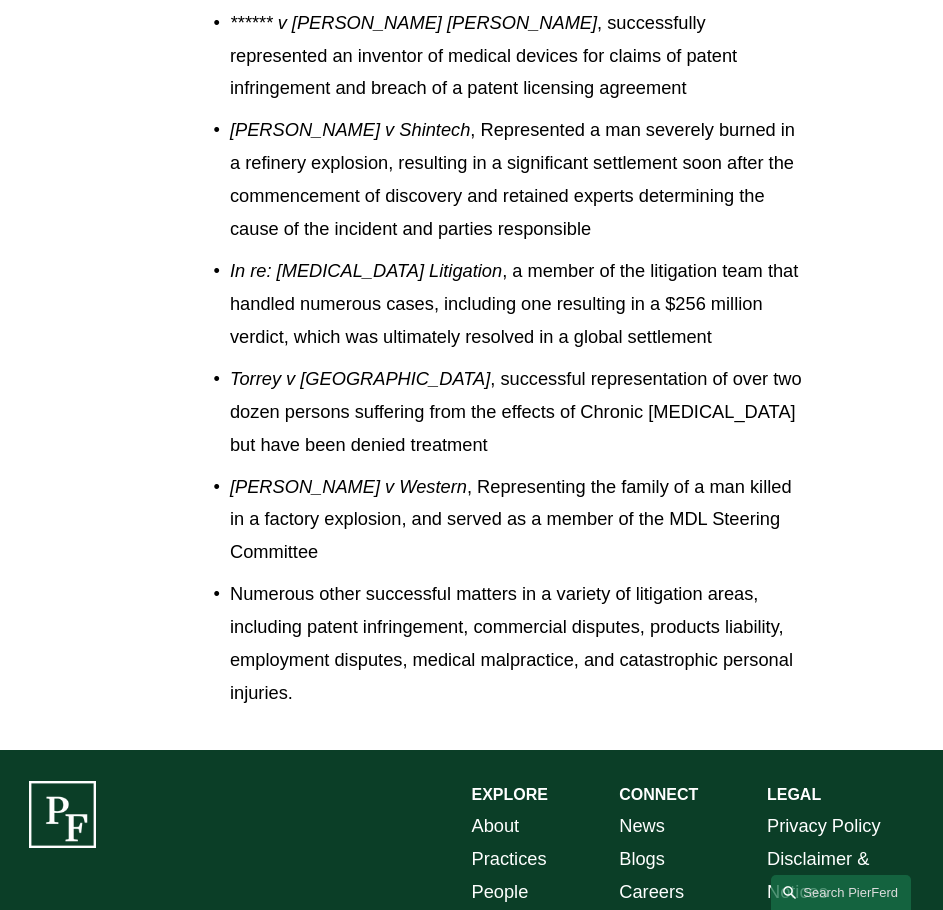 scroll, scrollTop: 1947, scrollLeft: 0, axis: vertical 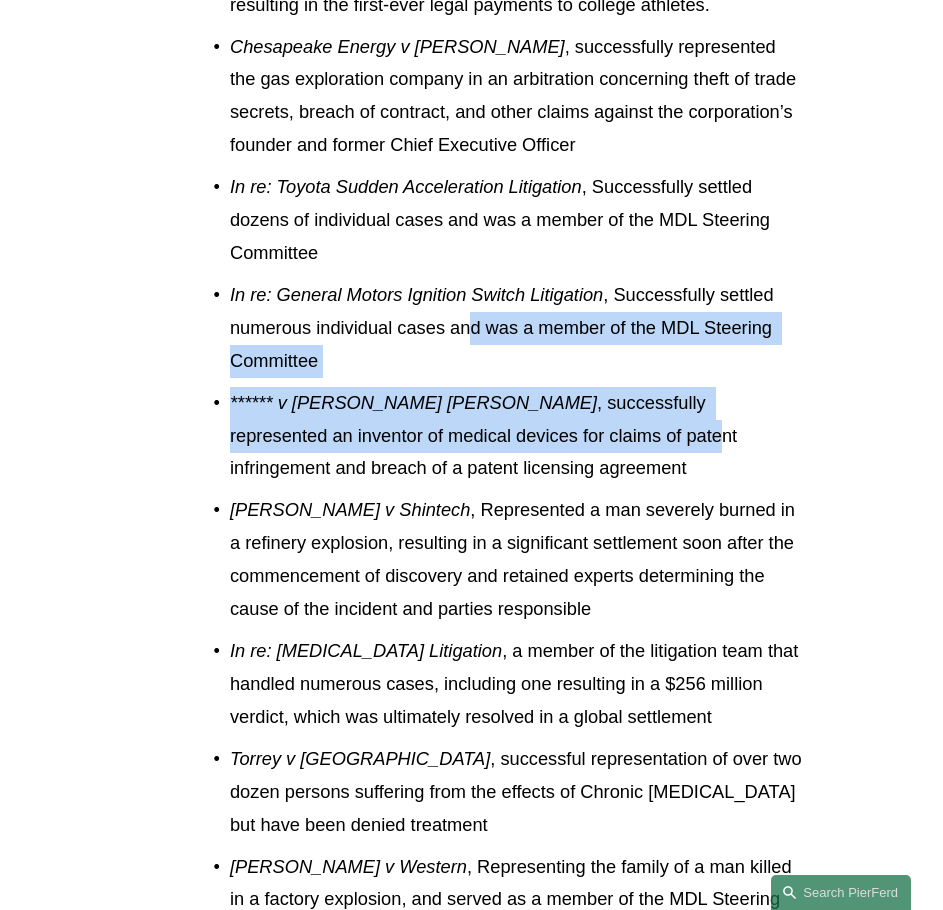 drag, startPoint x: 492, startPoint y: 309, endPoint x: 509, endPoint y: 335, distance: 31.06445 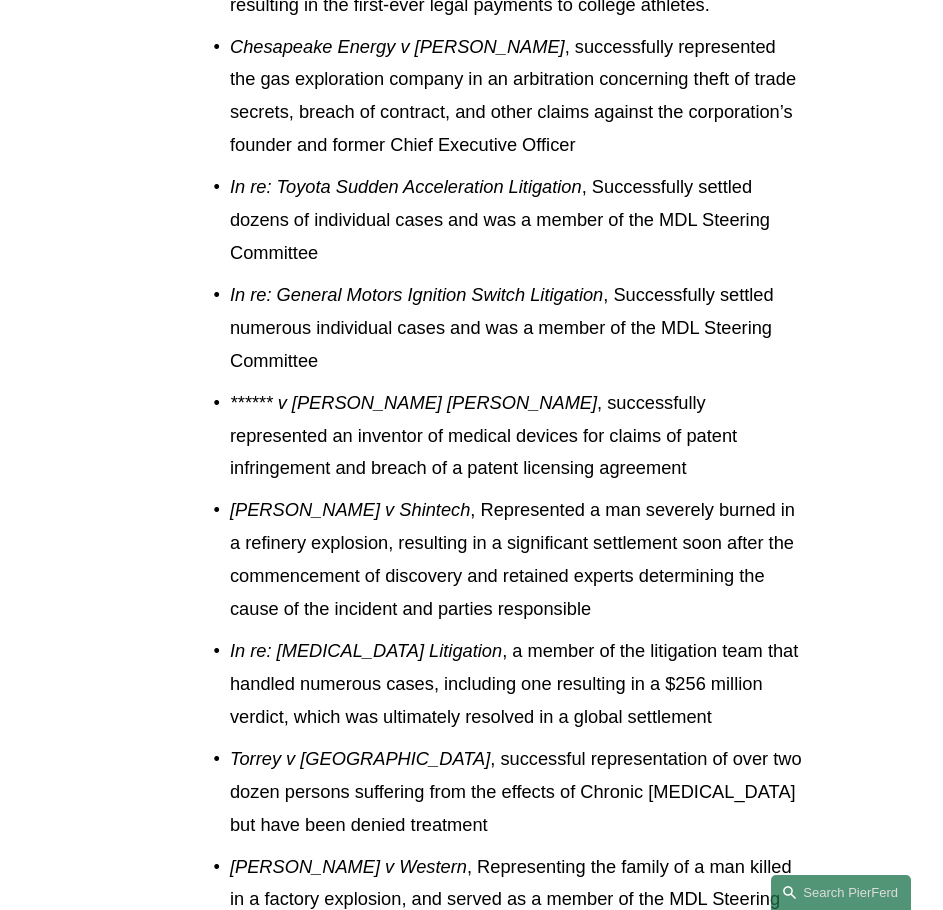 click on "****** v Becton Dickinson , successfully represented an inventor of medical devices for claims of patent infringement and breach of a patent licensing agreement" at bounding box center [517, 436] 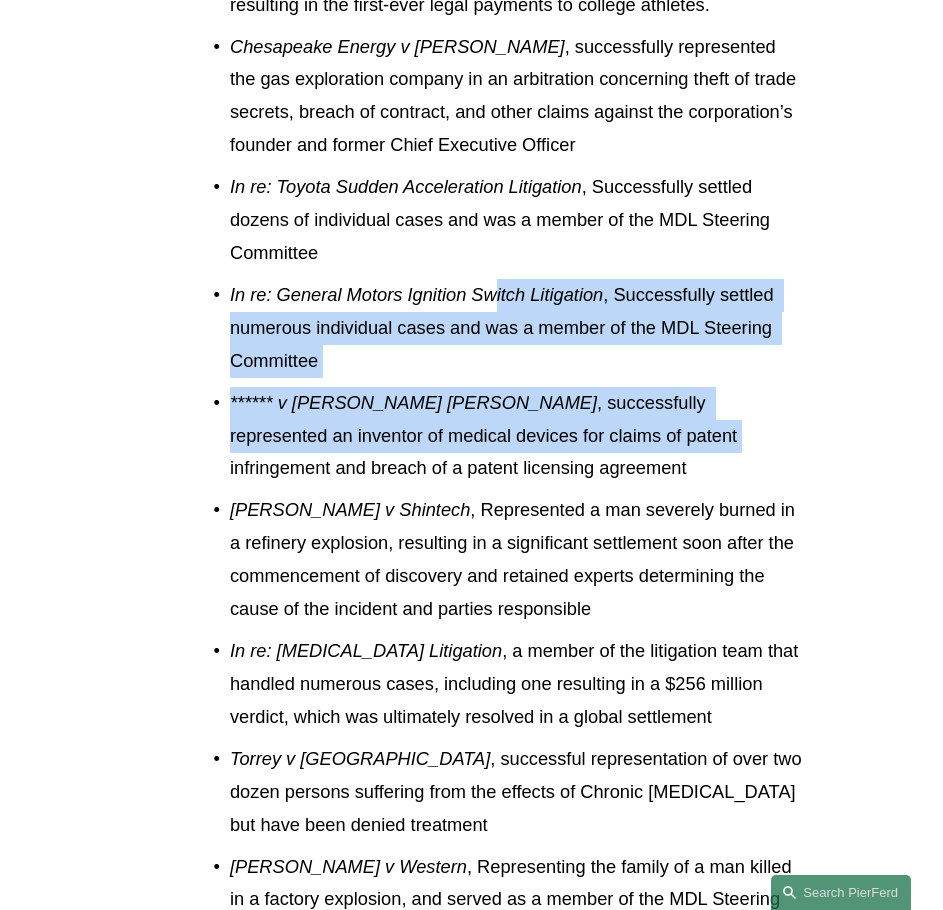 drag, startPoint x: 527, startPoint y: 351, endPoint x: 489, endPoint y: 169, distance: 185.92471 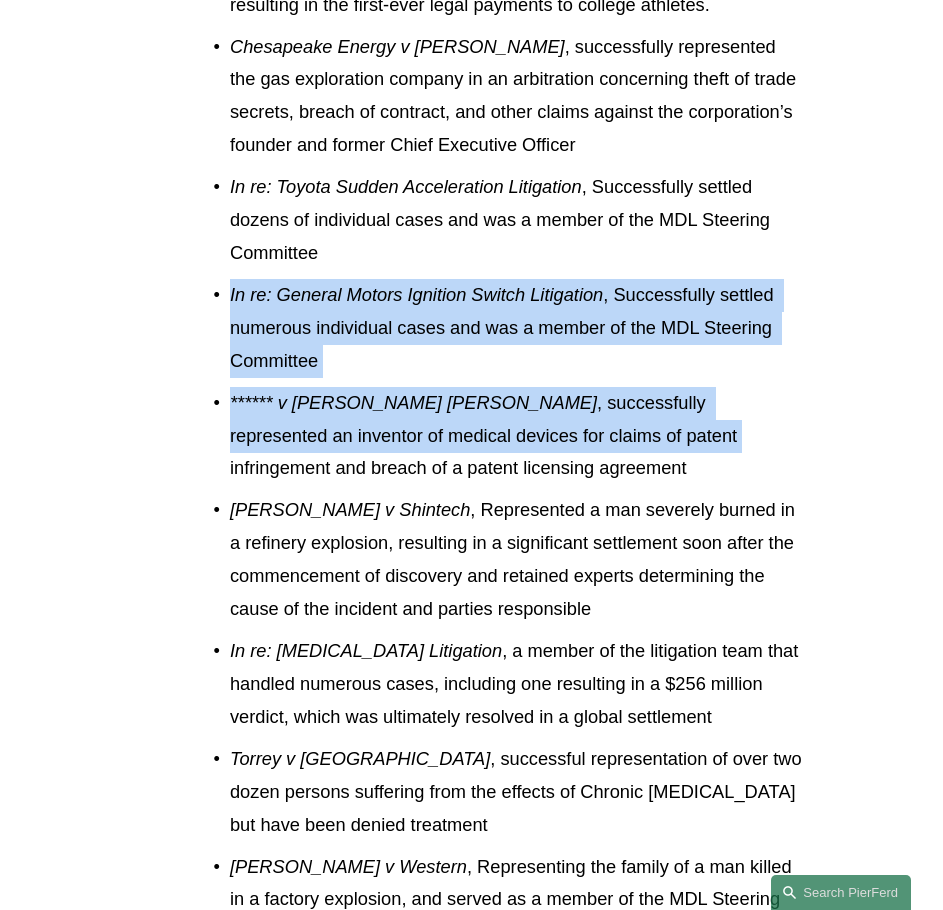 click on "In re: Toyota Sudden Acceleration Litigation , Successfully settled dozens of individual cases and was a member of the MDL Steering Committee" at bounding box center (517, 220) 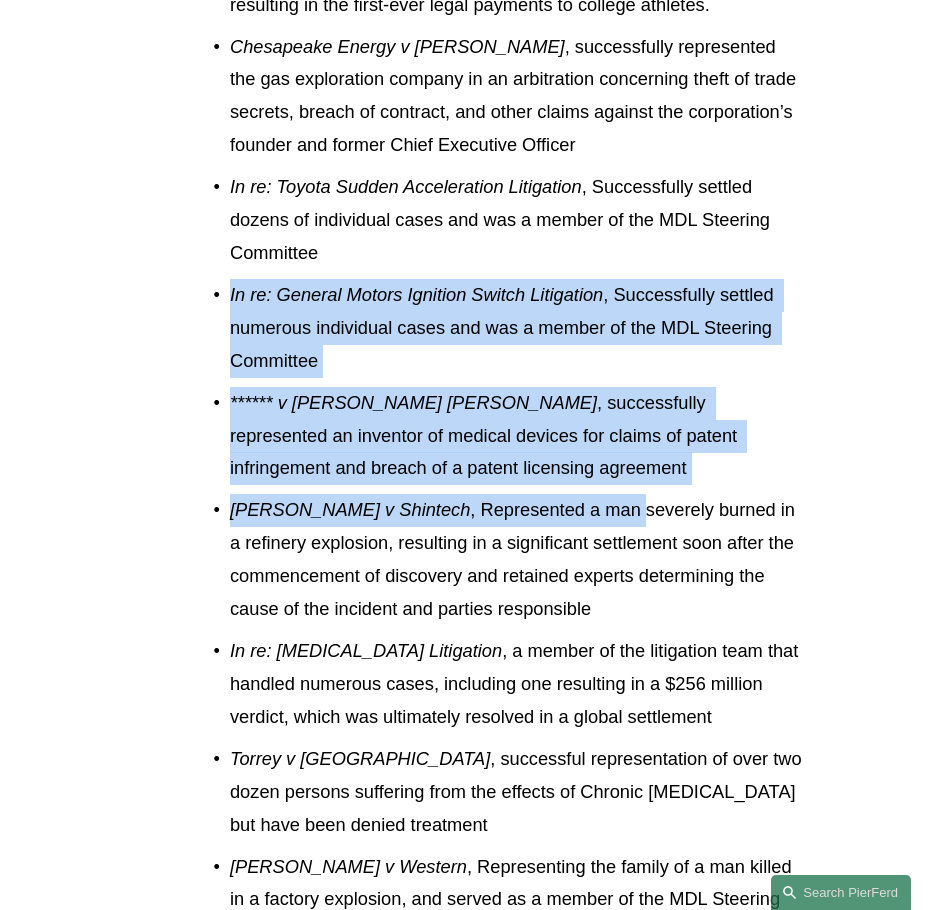 drag, startPoint x: 488, startPoint y: 165, endPoint x: 551, endPoint y: 423, distance: 265.5805 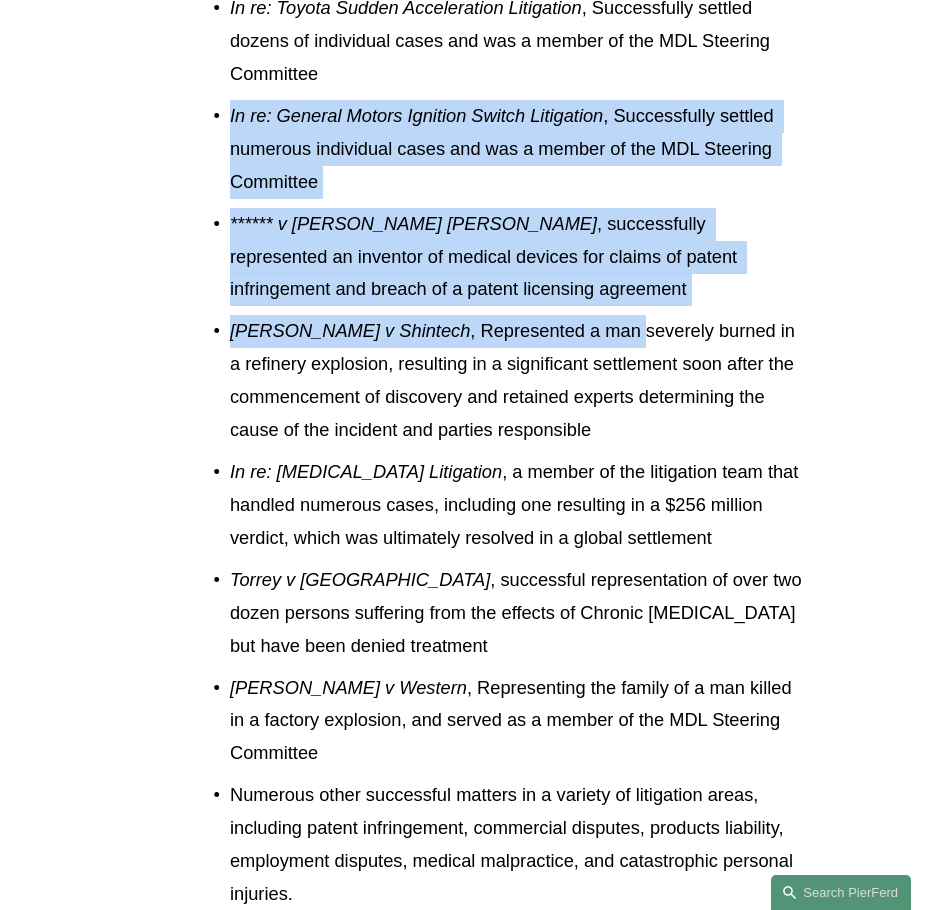 scroll, scrollTop: 2147, scrollLeft: 0, axis: vertical 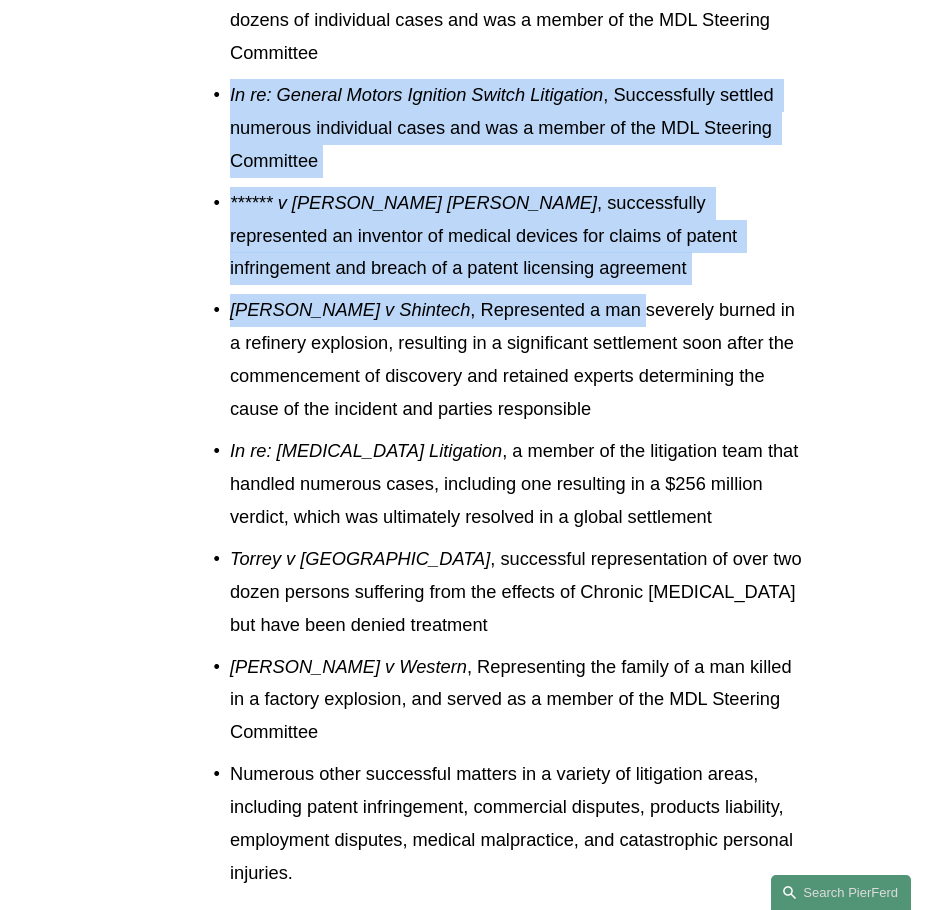 click on "In re: Vioxx Litigation , a member of the litigation team that handled numerous cases, including one resulting in a $256 million verdict, which was ultimately resolved in a global settlement" at bounding box center [517, 484] 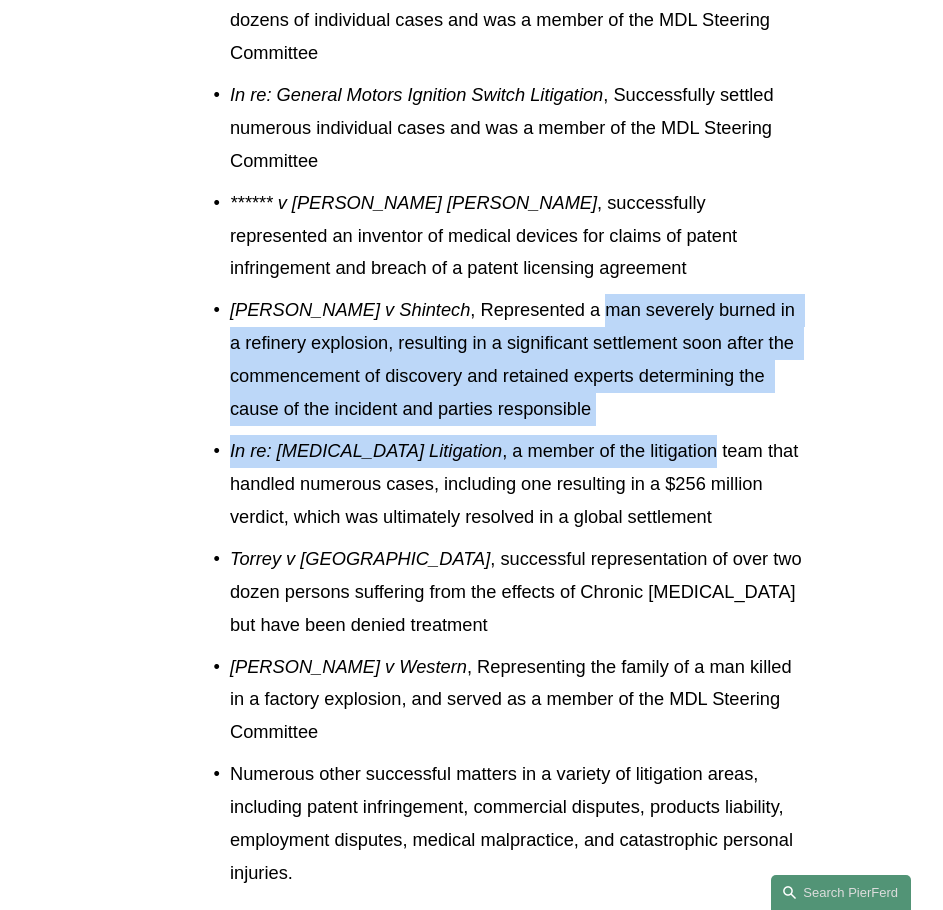 drag, startPoint x: 560, startPoint y: 308, endPoint x: 520, endPoint y: 132, distance: 180.48822 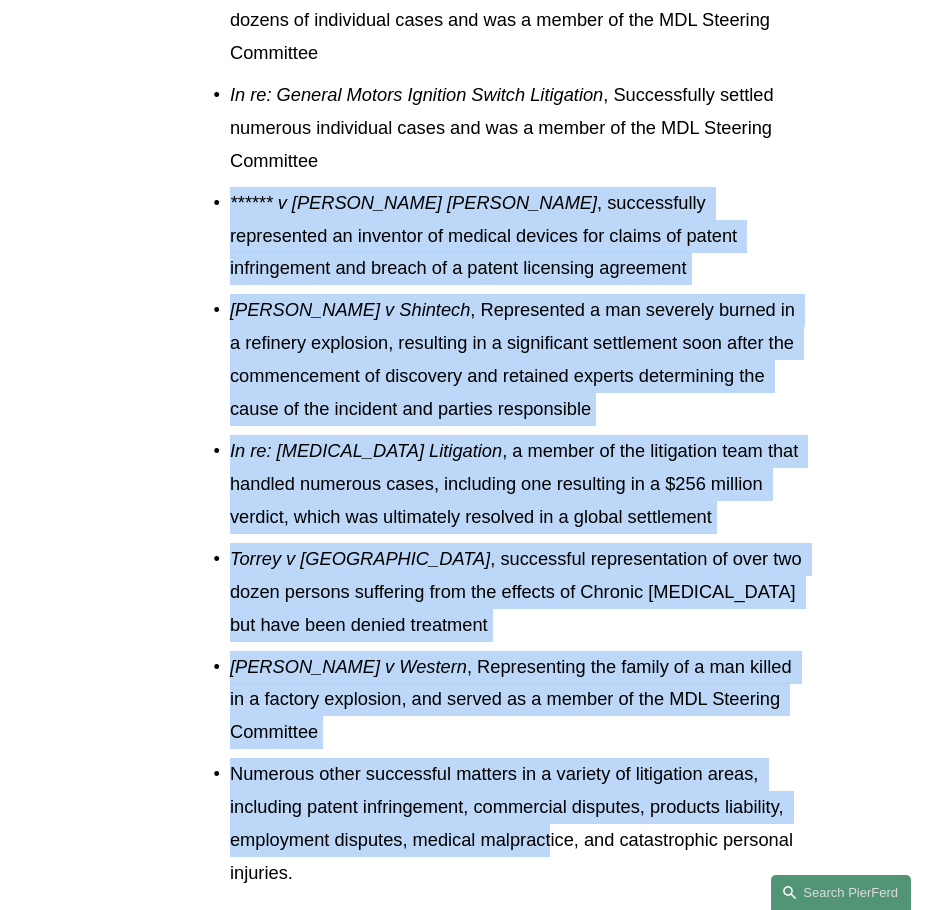 drag, startPoint x: 520, startPoint y: 78, endPoint x: 568, endPoint y: 775, distance: 698.6508 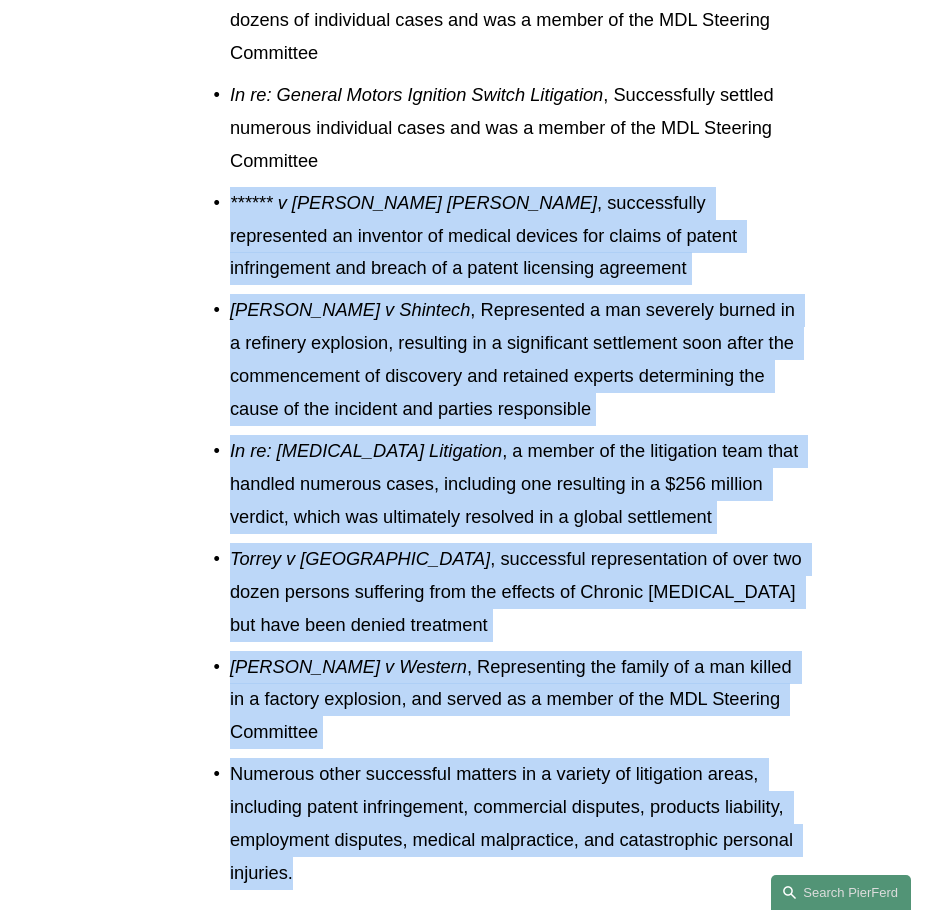 click on "Numerous other successful matters in a variety of litigation areas, including patent infringement, commercial disputes, products liability, employment disputes, medical malpractice, and catastrophic personal injuries." at bounding box center (517, 824) 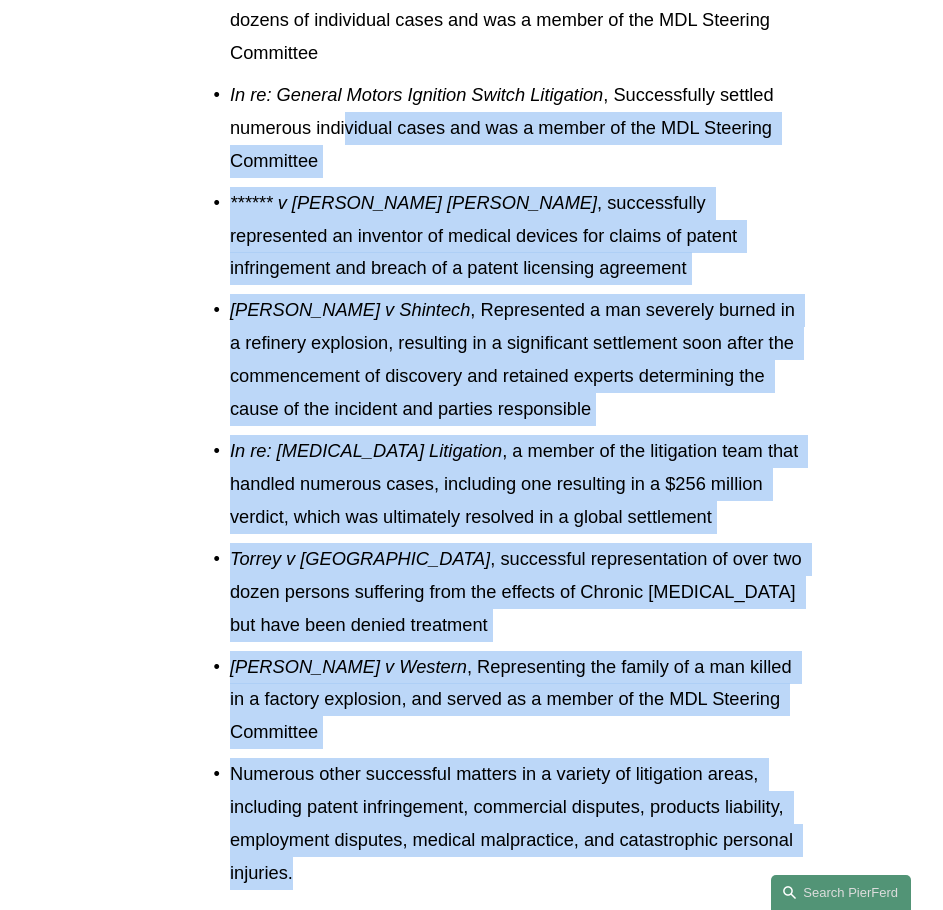 drag, startPoint x: 604, startPoint y: 796, endPoint x: 349, endPoint y: 29, distance: 808.27844 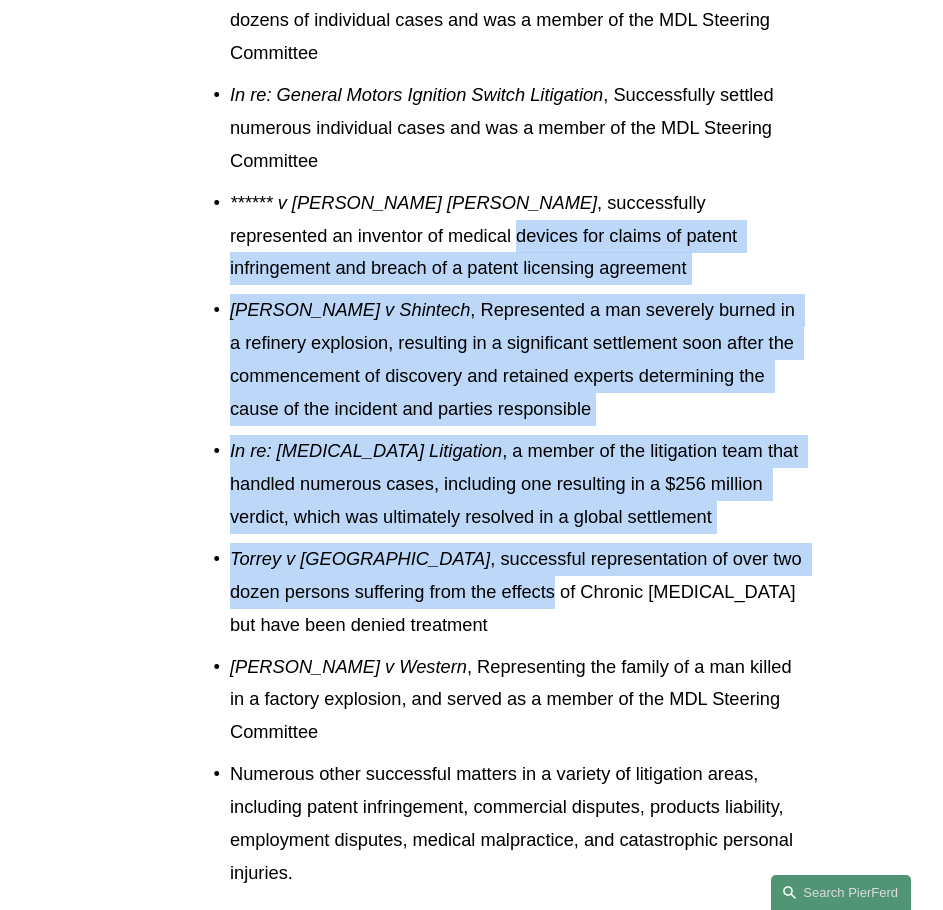 drag, startPoint x: 338, startPoint y: 134, endPoint x: 404, endPoint y: 537, distance: 408.3687 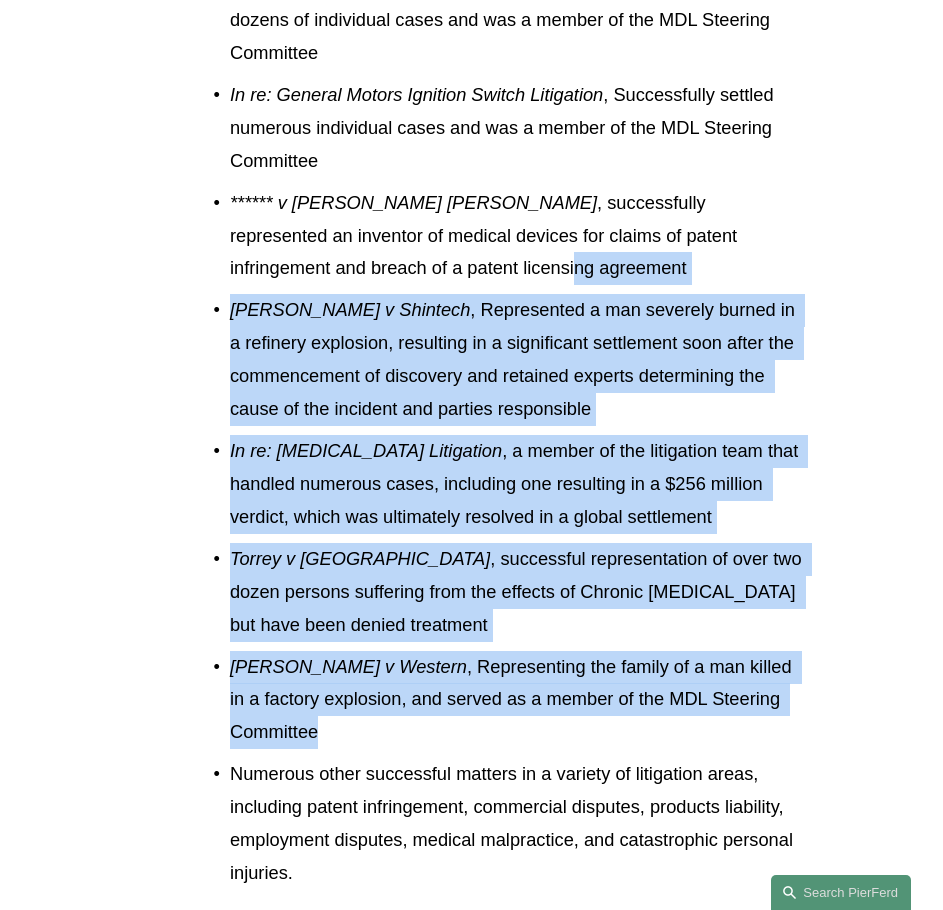 drag, startPoint x: 573, startPoint y: 630, endPoint x: 322, endPoint y: 158, distance: 534.5886 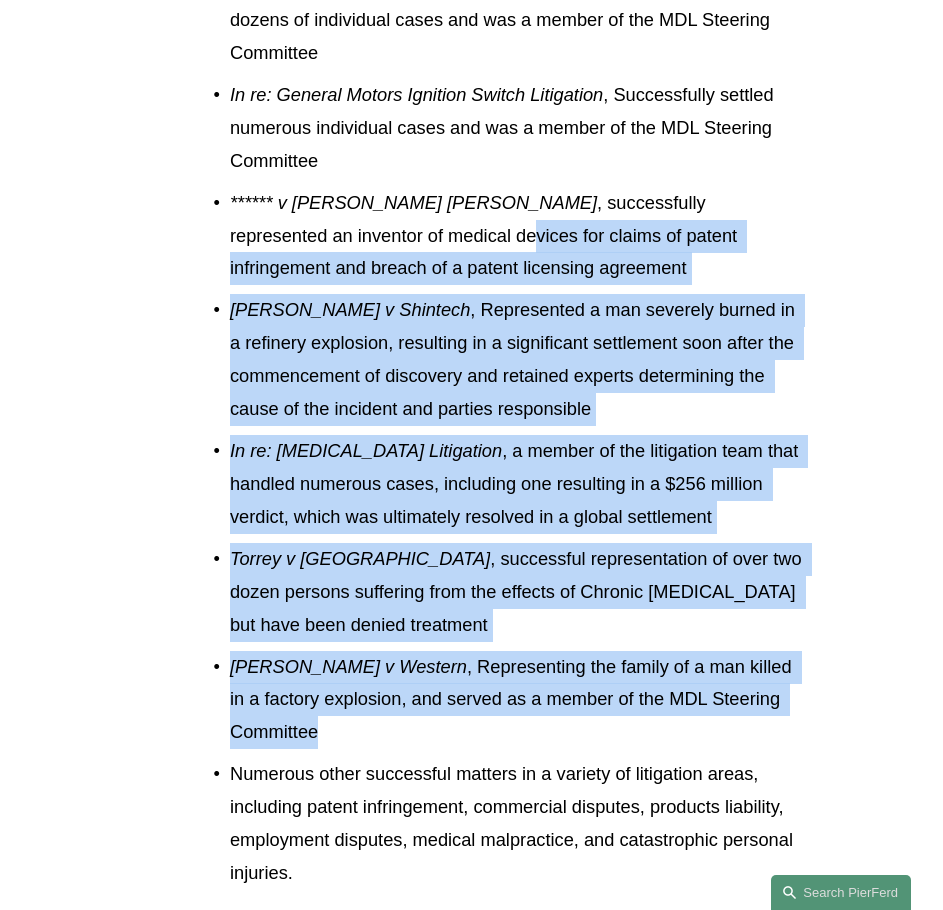 click on "****** v Becton Dickinson , successfully represented an inventor of medical devices for claims of patent infringement and breach of a patent licensing agreement" at bounding box center (517, 236) 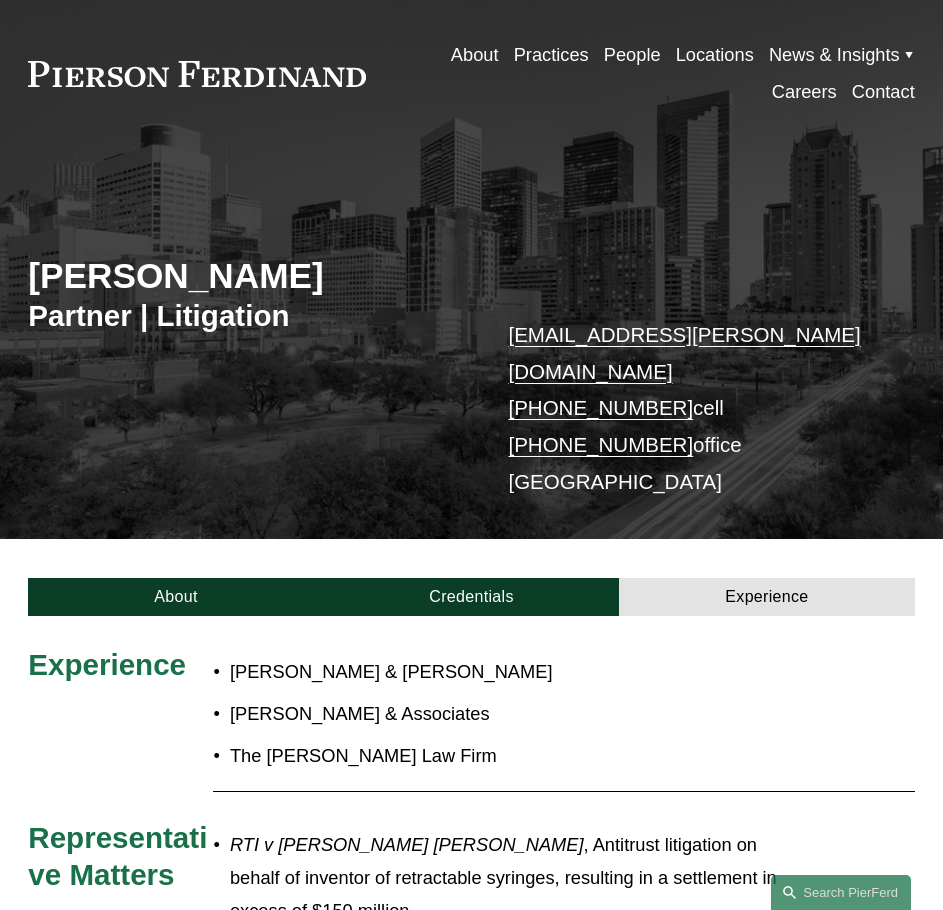 scroll, scrollTop: 0, scrollLeft: 0, axis: both 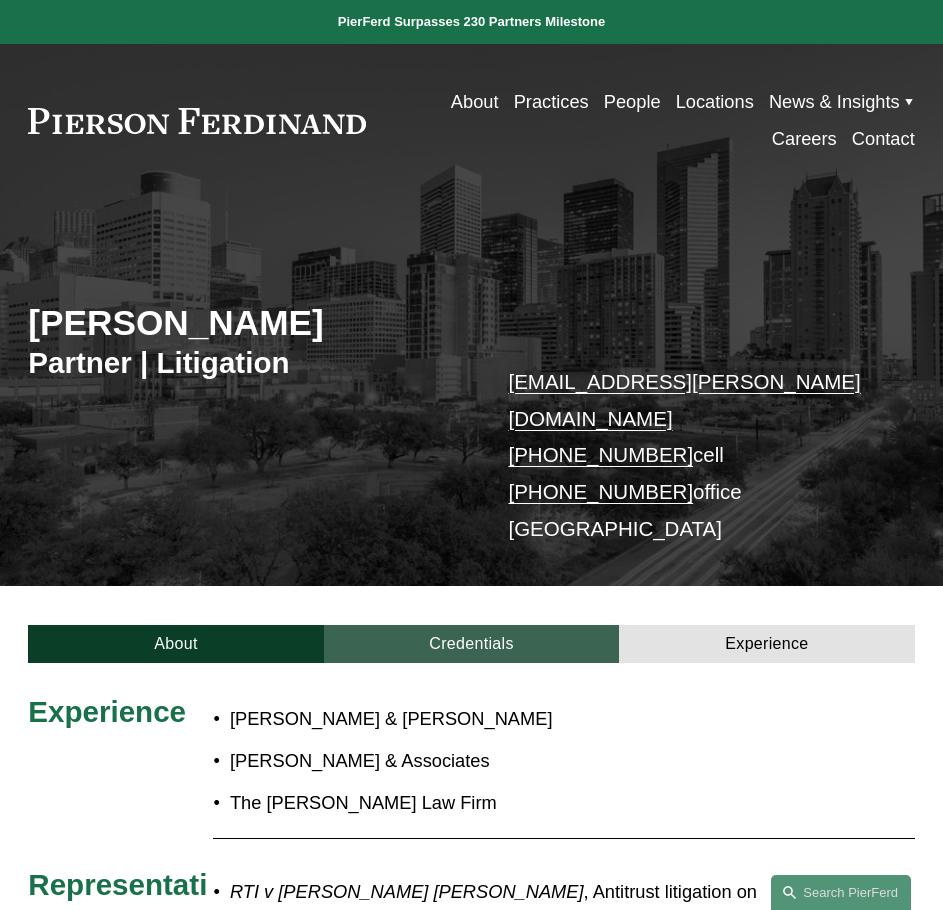 click on "Credentials" at bounding box center [471, 644] 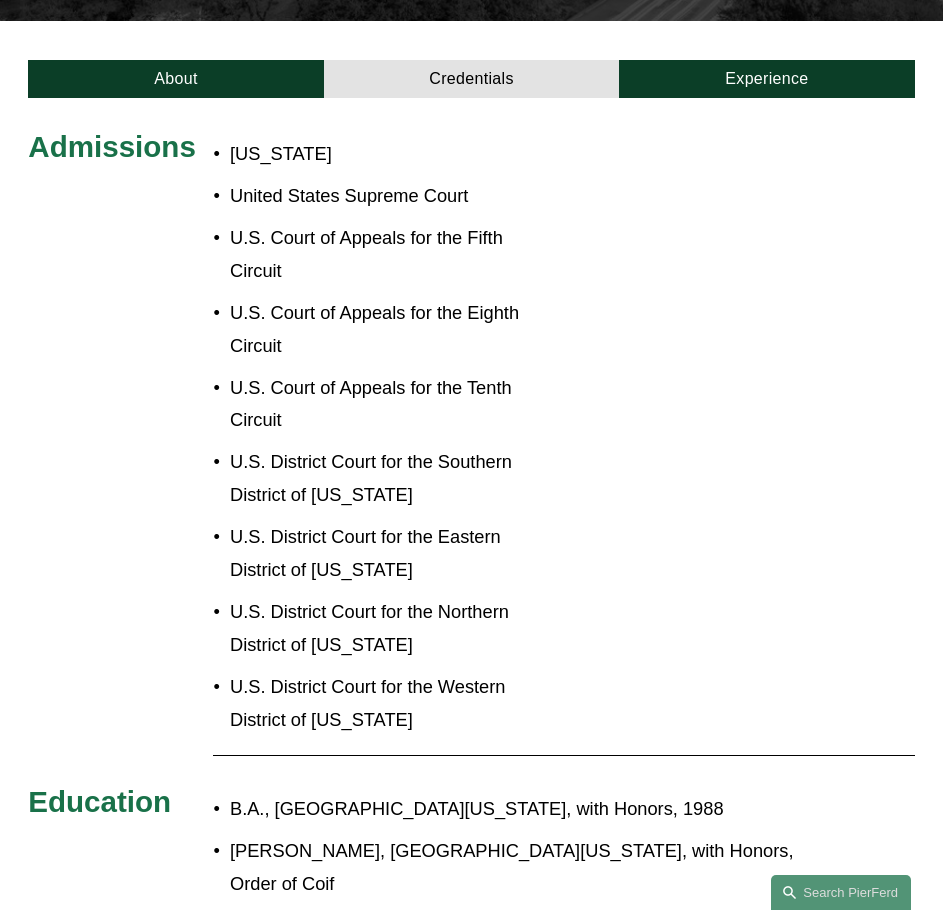 scroll, scrollTop: 600, scrollLeft: 0, axis: vertical 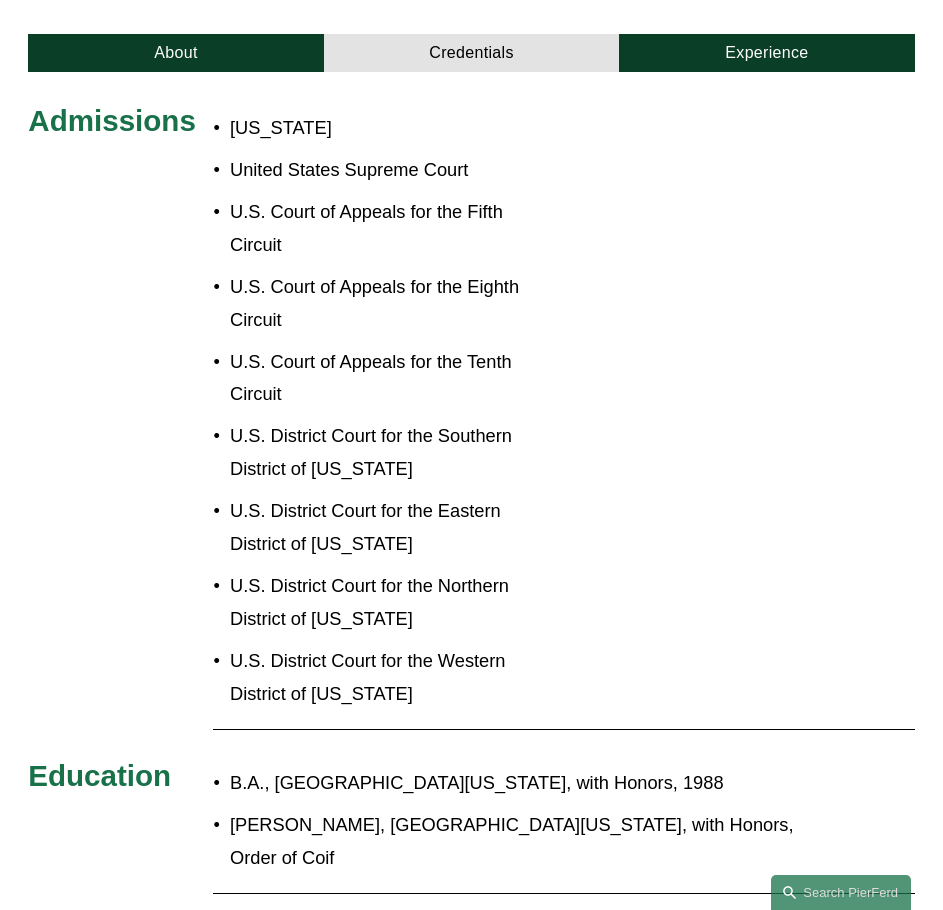 drag, startPoint x: 159, startPoint y: 377, endPoint x: 163, endPoint y: 357, distance: 20.396078 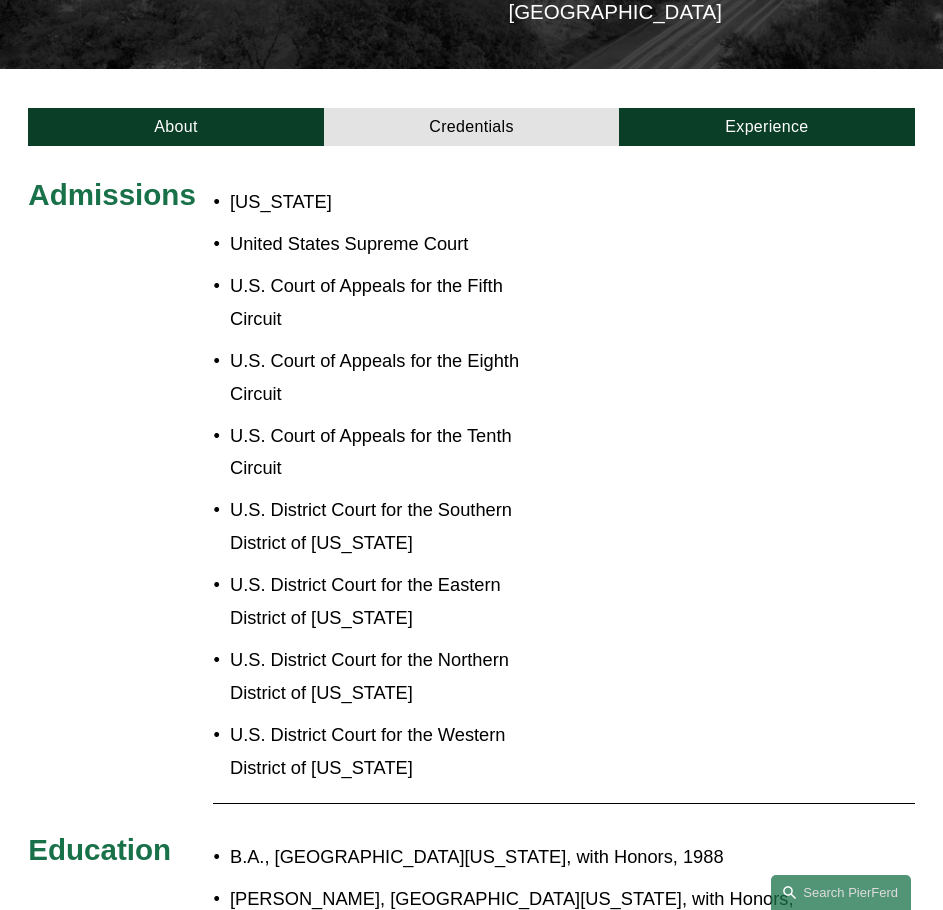 scroll, scrollTop: 513, scrollLeft: 0, axis: vertical 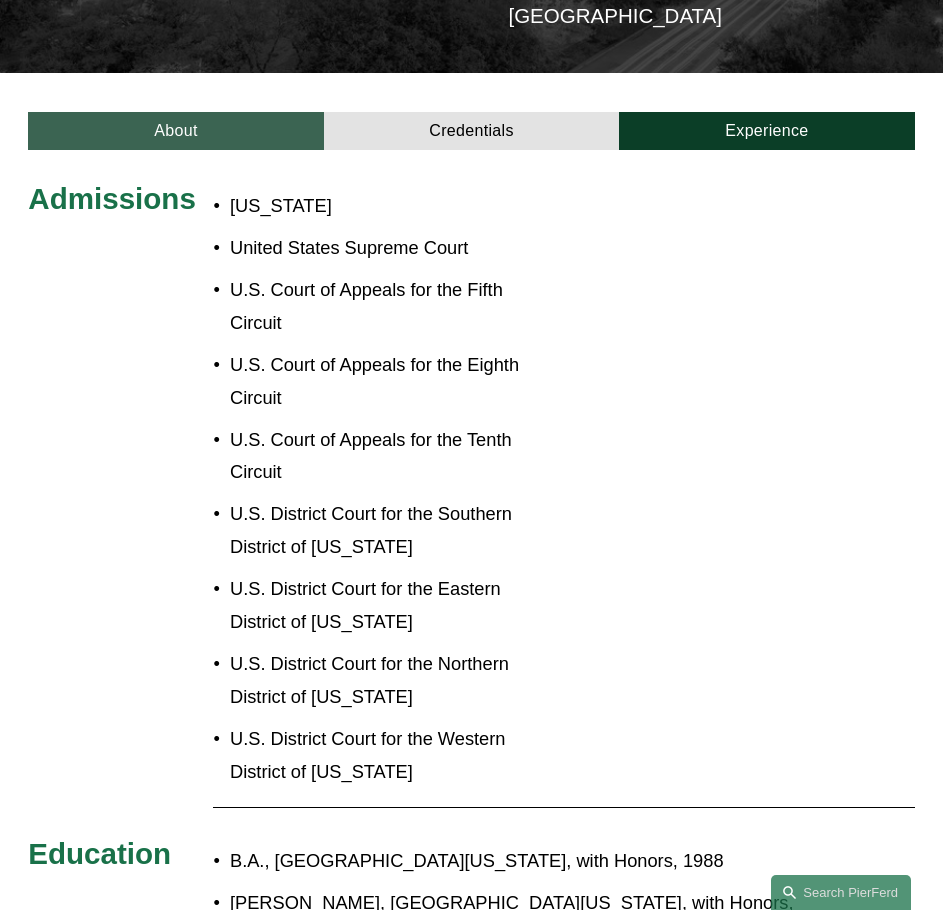 click on "About" at bounding box center [175, 131] 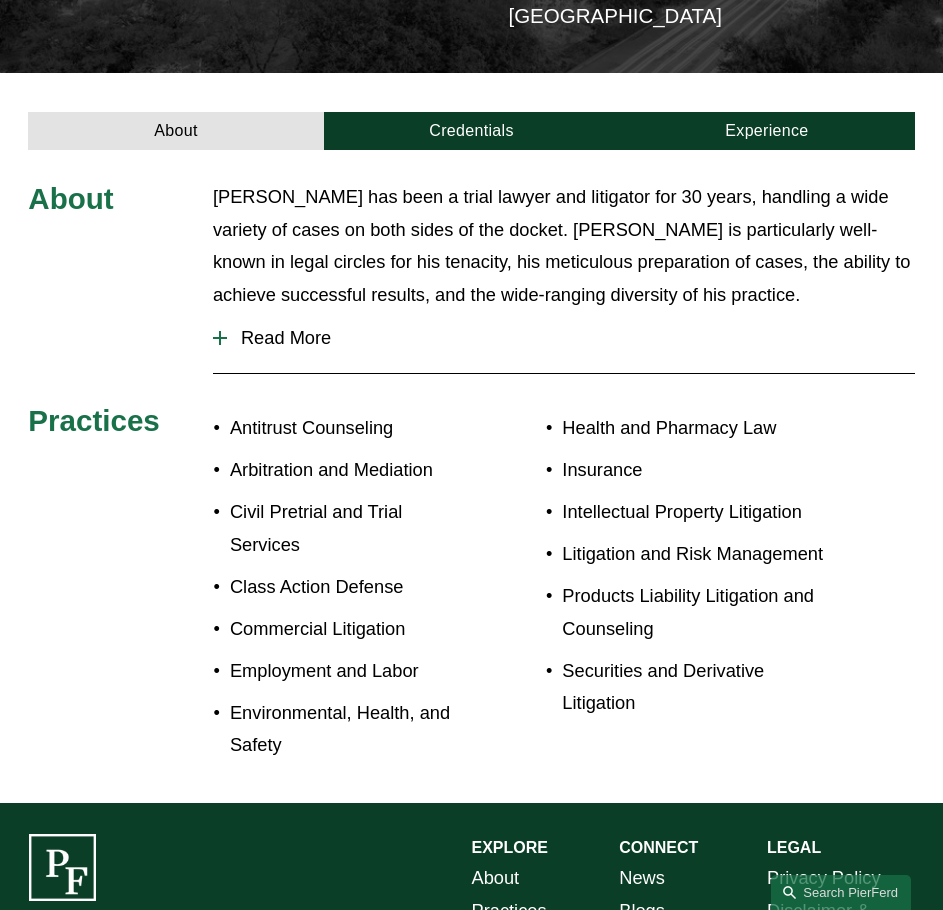 click on "Read More" at bounding box center (571, 338) 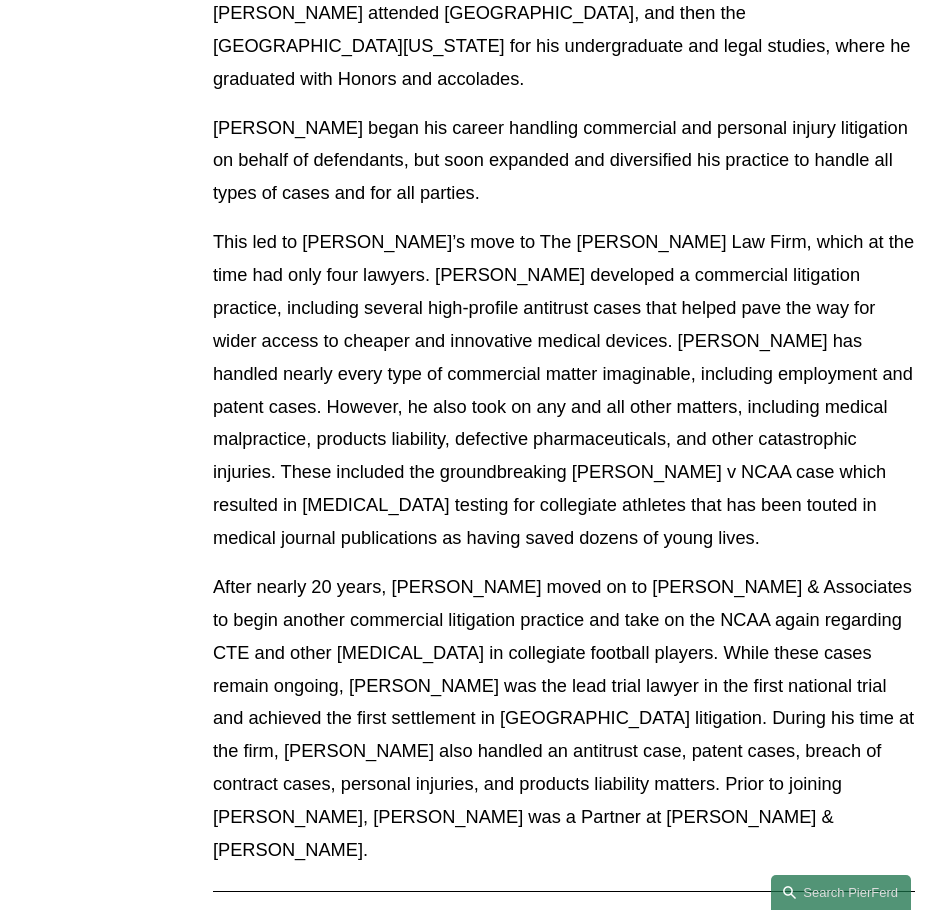 scroll, scrollTop: 913, scrollLeft: 0, axis: vertical 